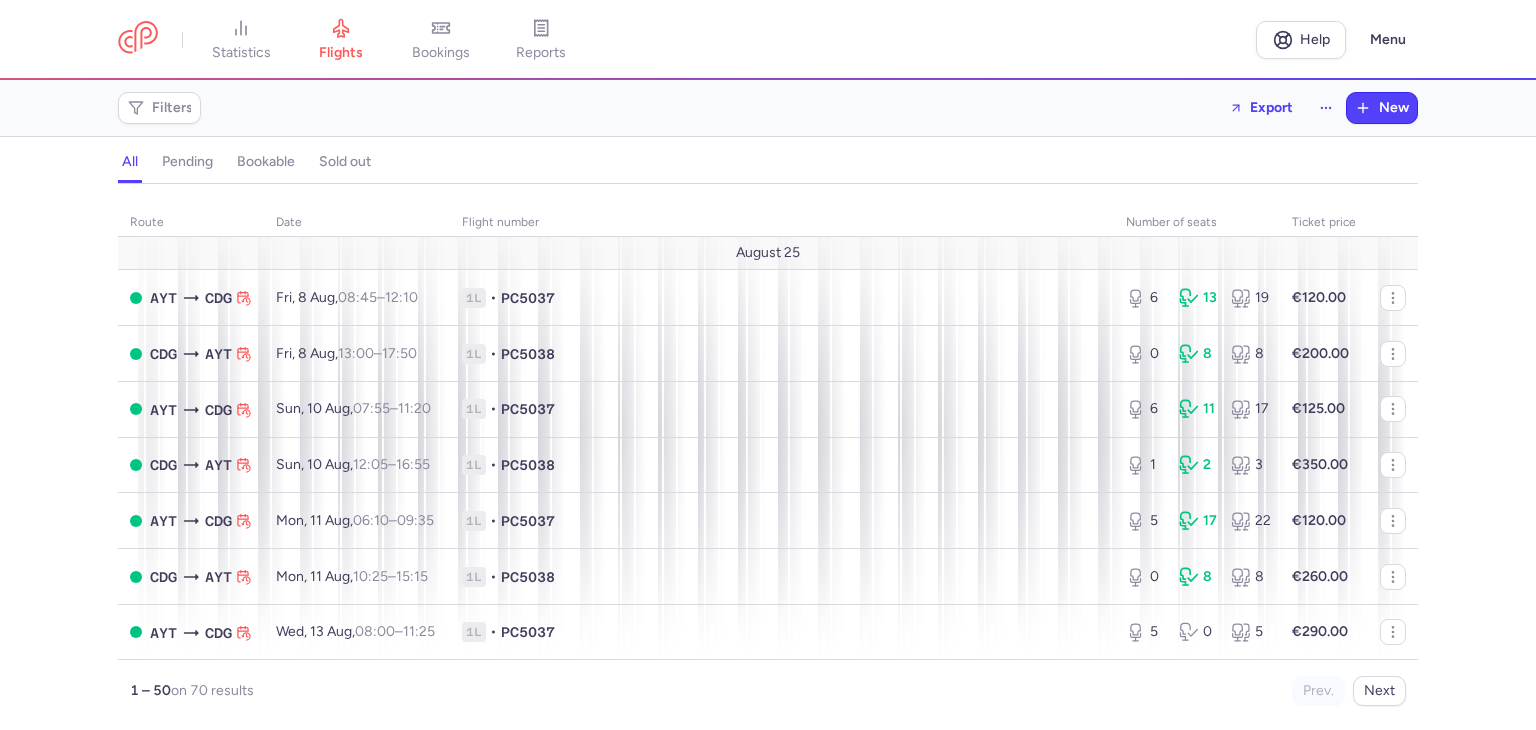 scroll, scrollTop: 0, scrollLeft: 0, axis: both 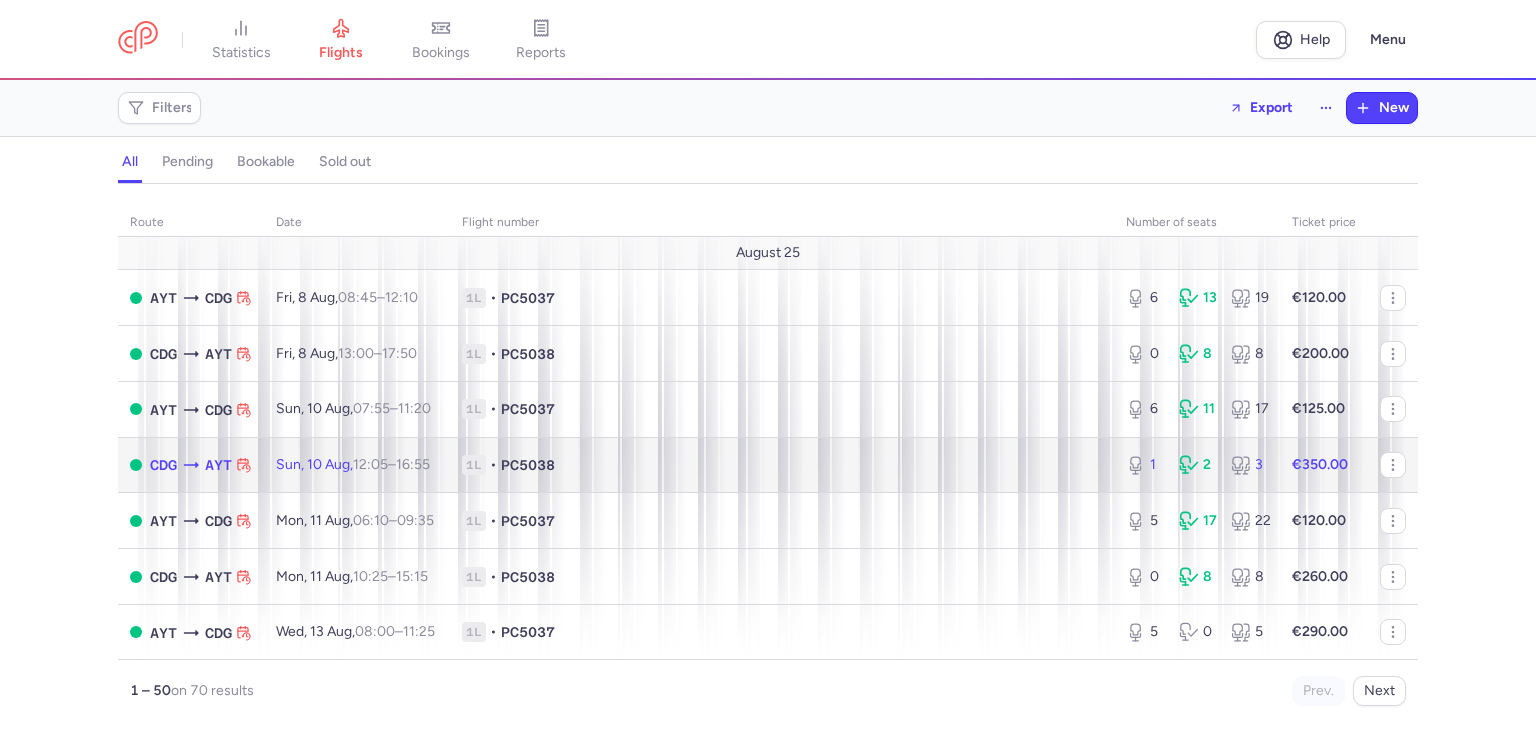 click on "1L • PC5038" at bounding box center (782, 465) 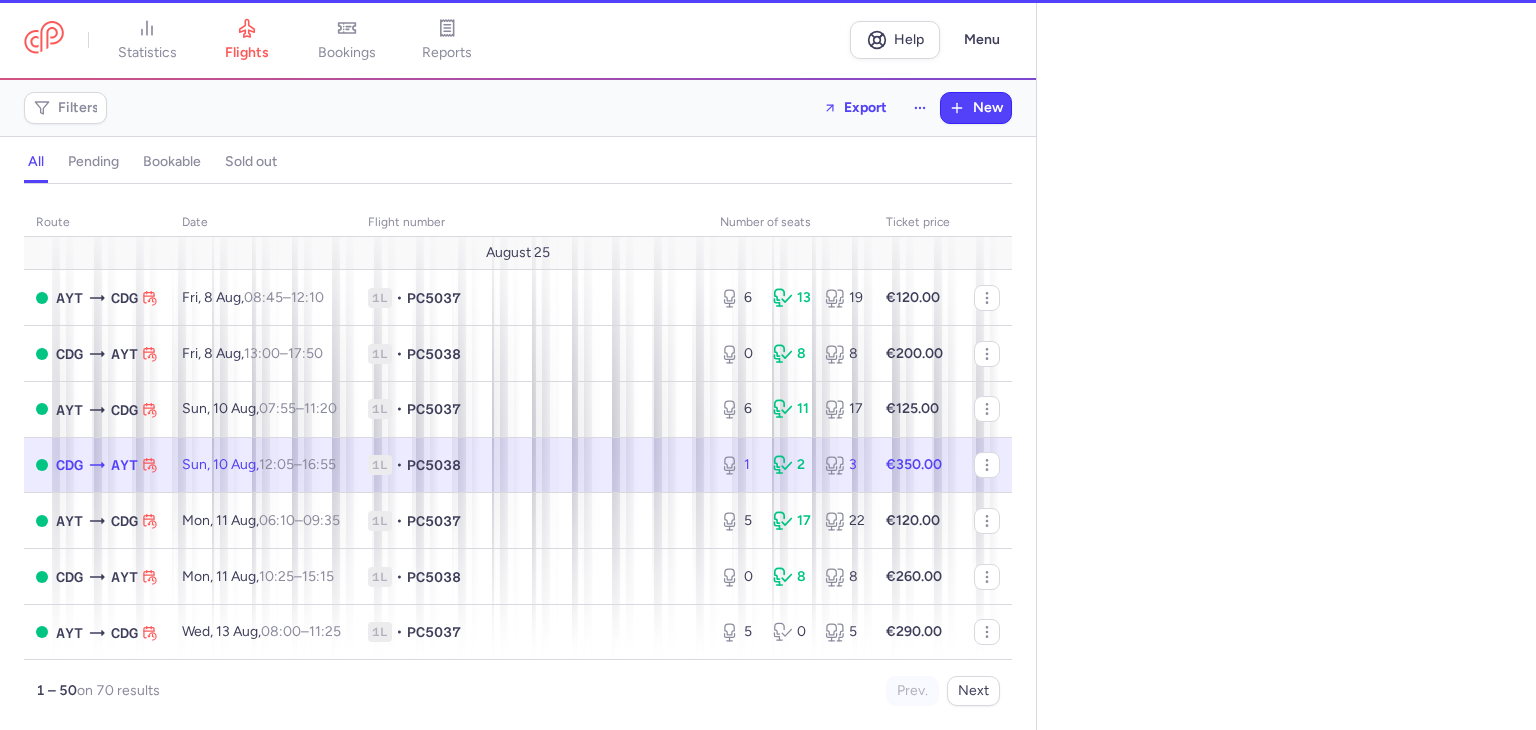 select on "hours" 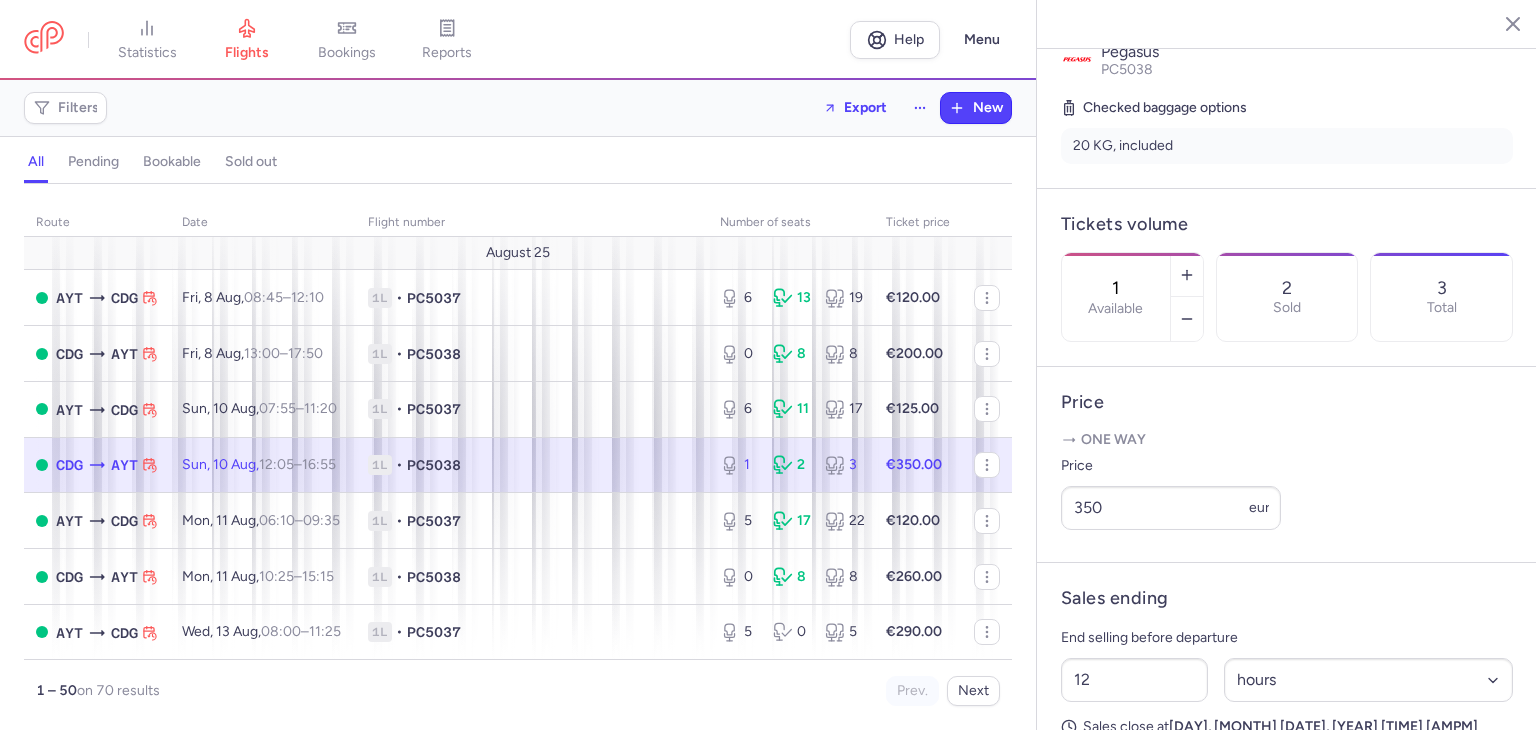 scroll, scrollTop: 466, scrollLeft: 0, axis: vertical 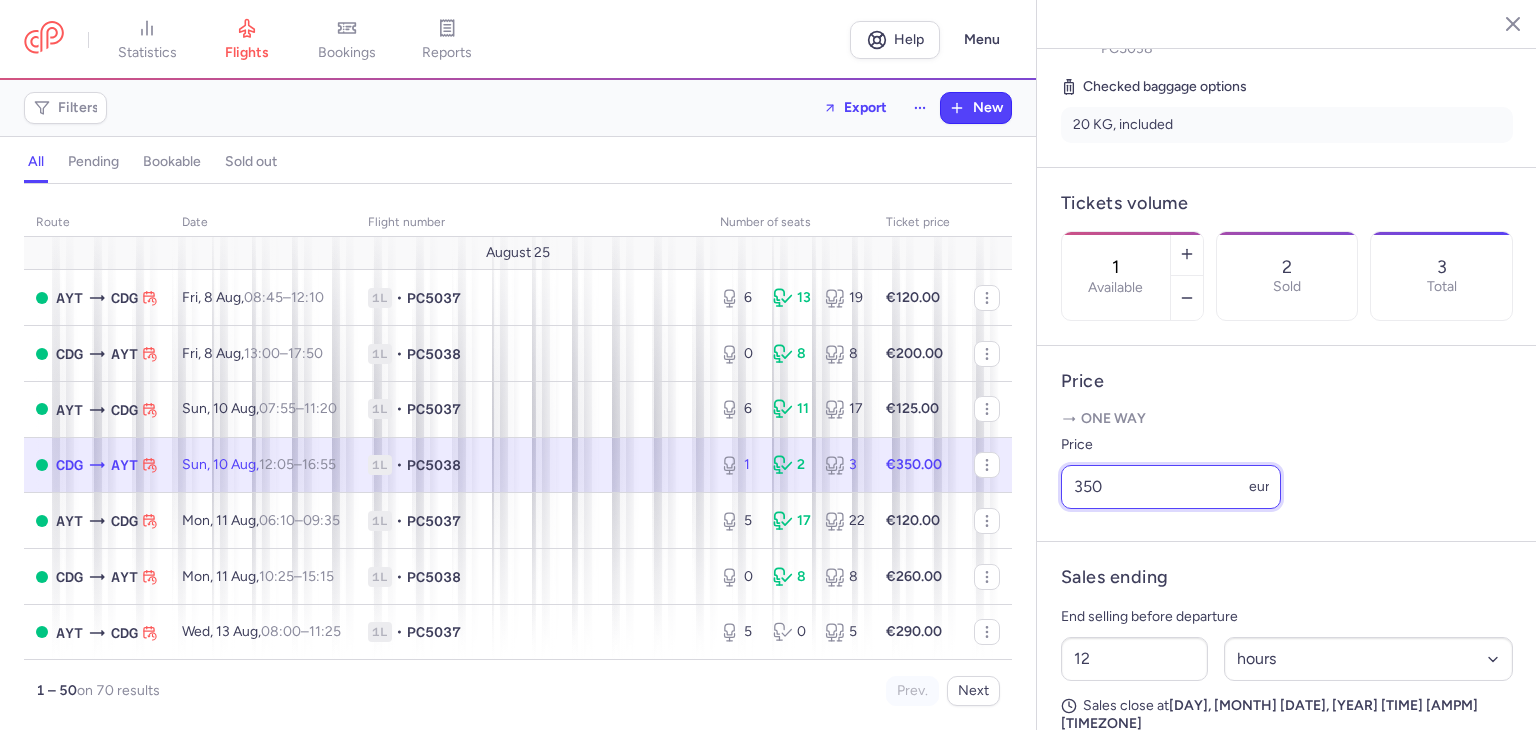 drag, startPoint x: 1140, startPoint y: 543, endPoint x: 1071, endPoint y: 544, distance: 69.00725 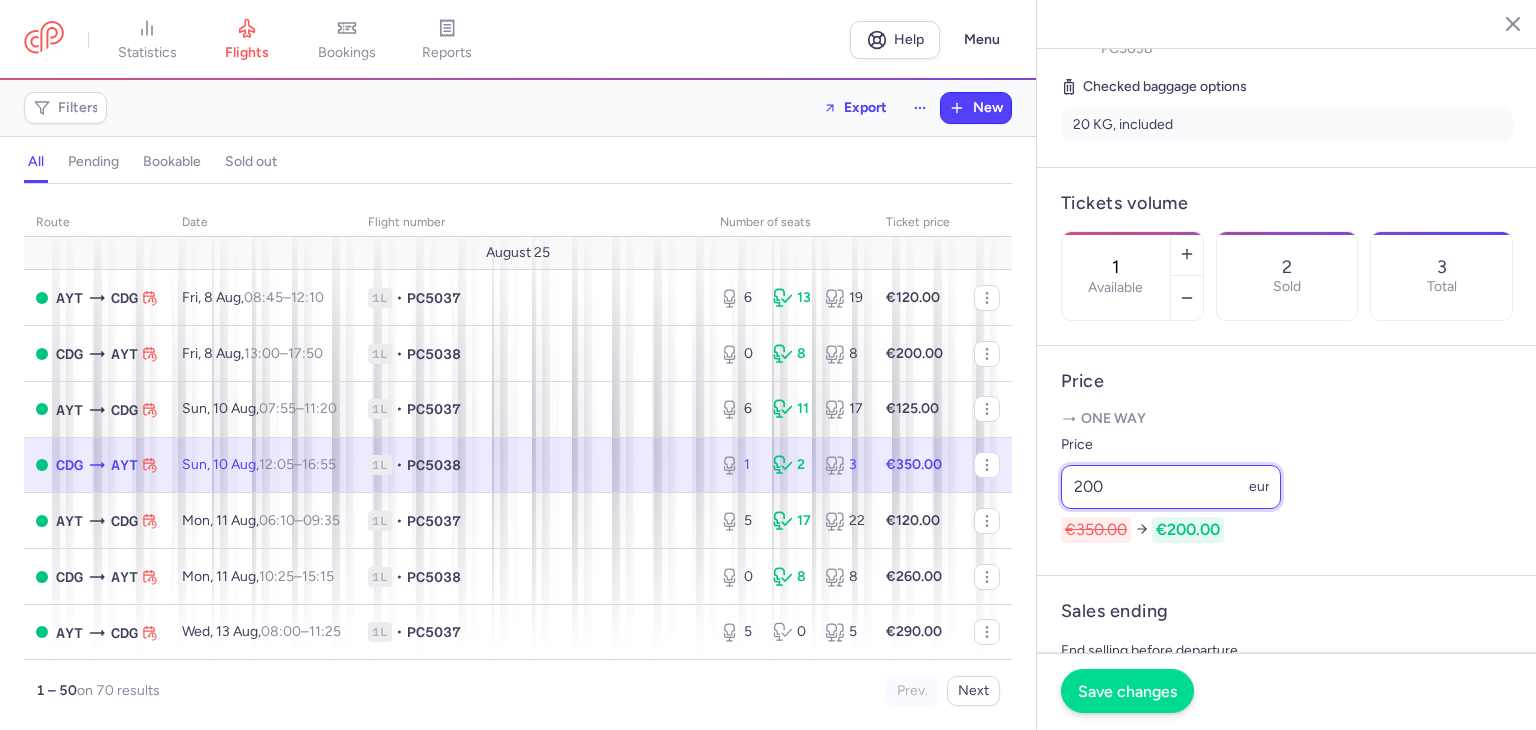 type on "200" 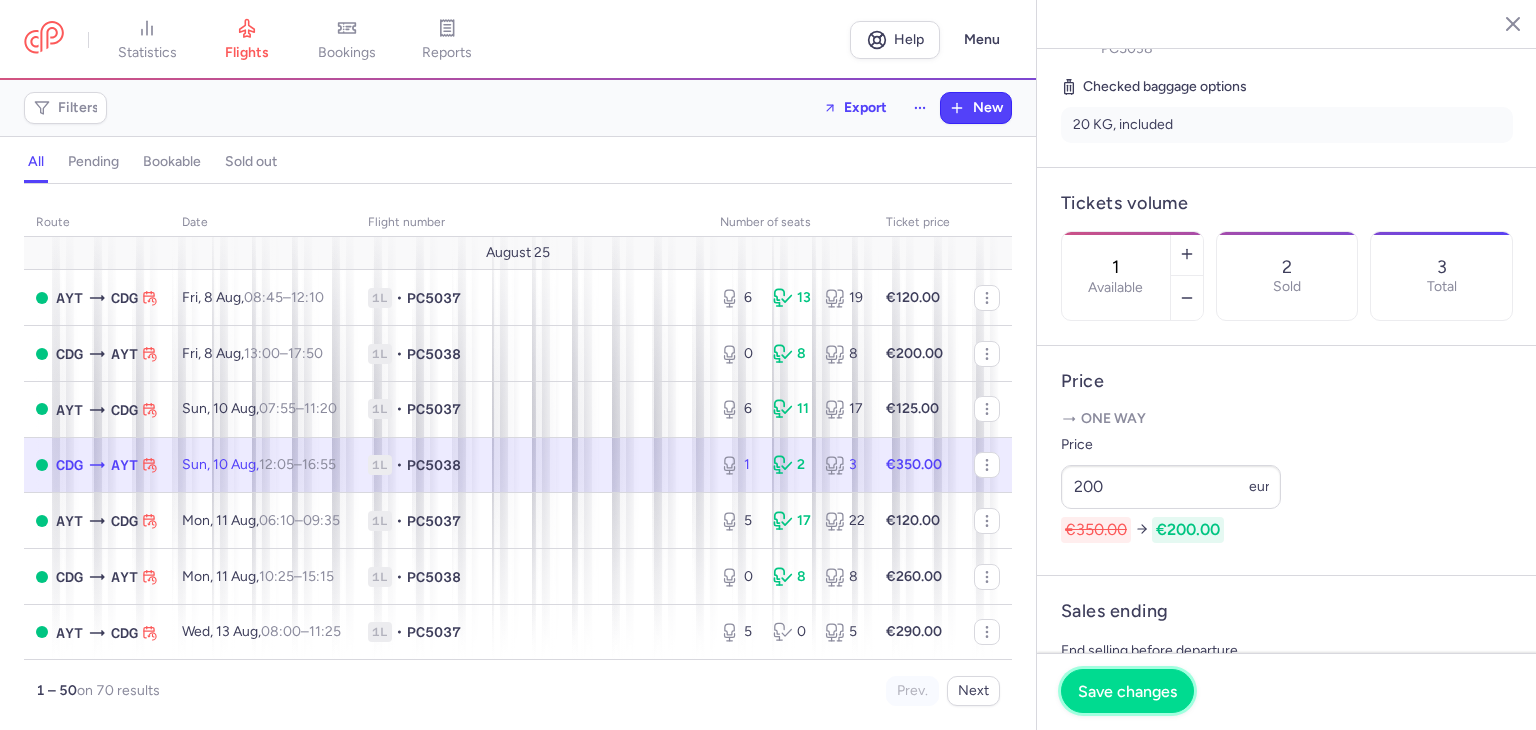 click on "Save changes" at bounding box center [1127, 691] 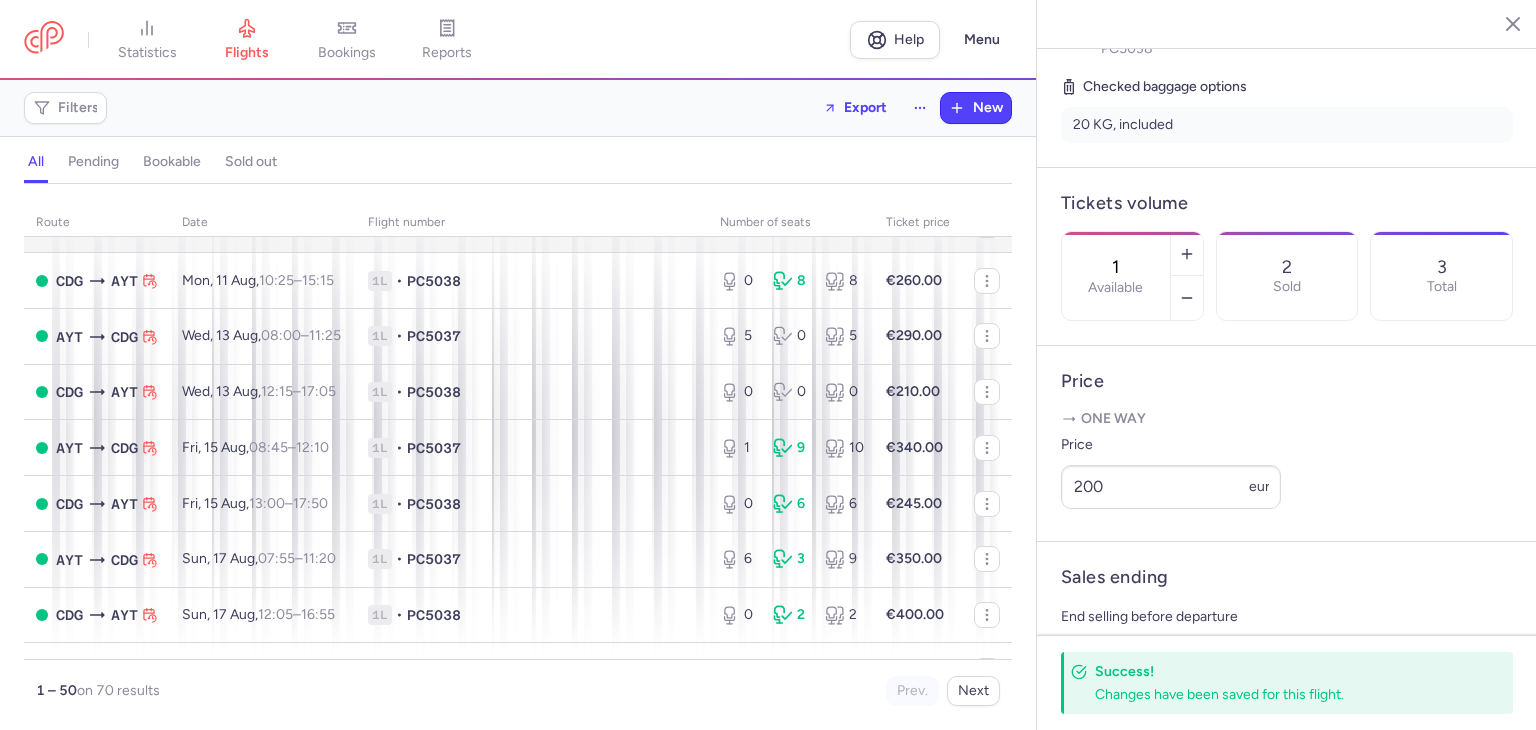 scroll, scrollTop: 333, scrollLeft: 0, axis: vertical 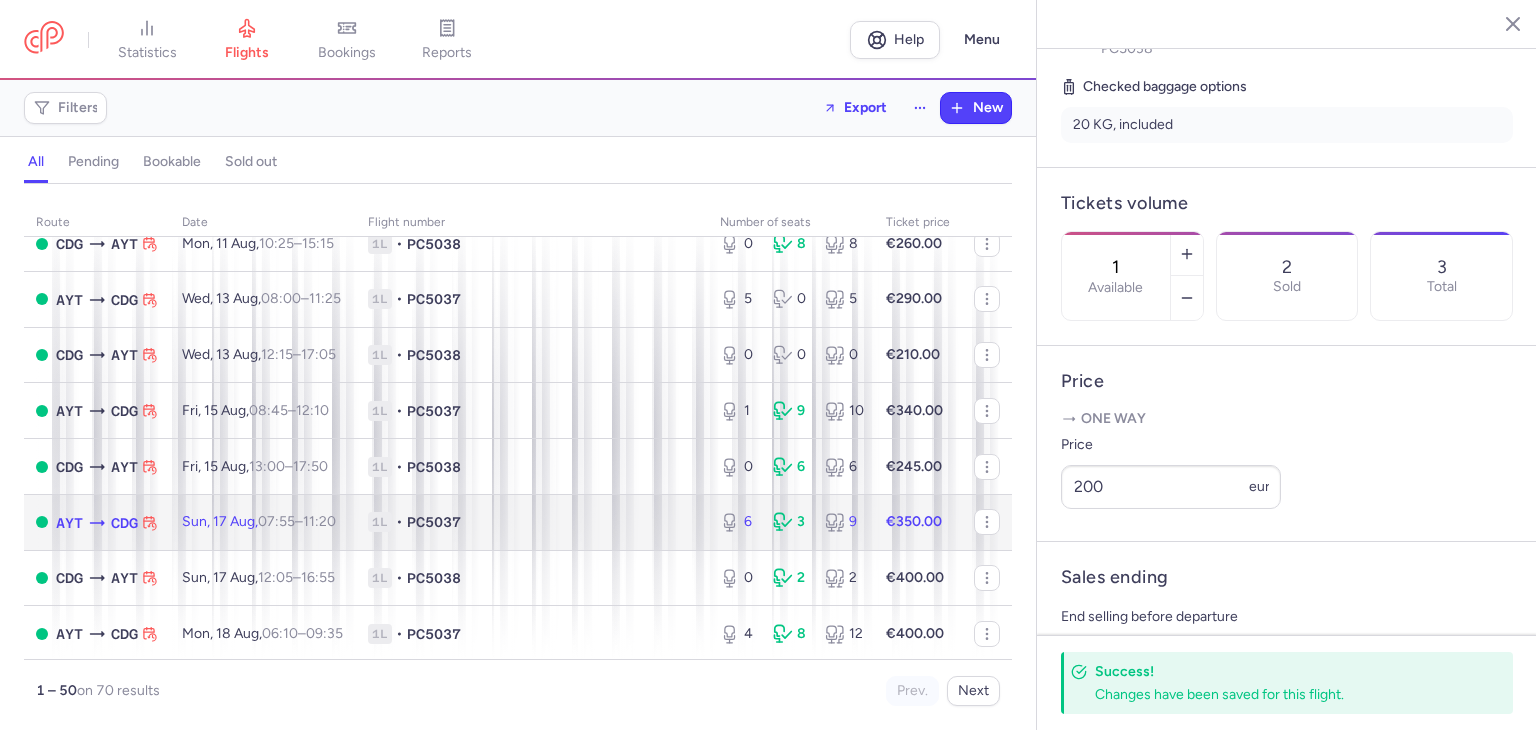 click on "1L • PC5037" at bounding box center (532, 522) 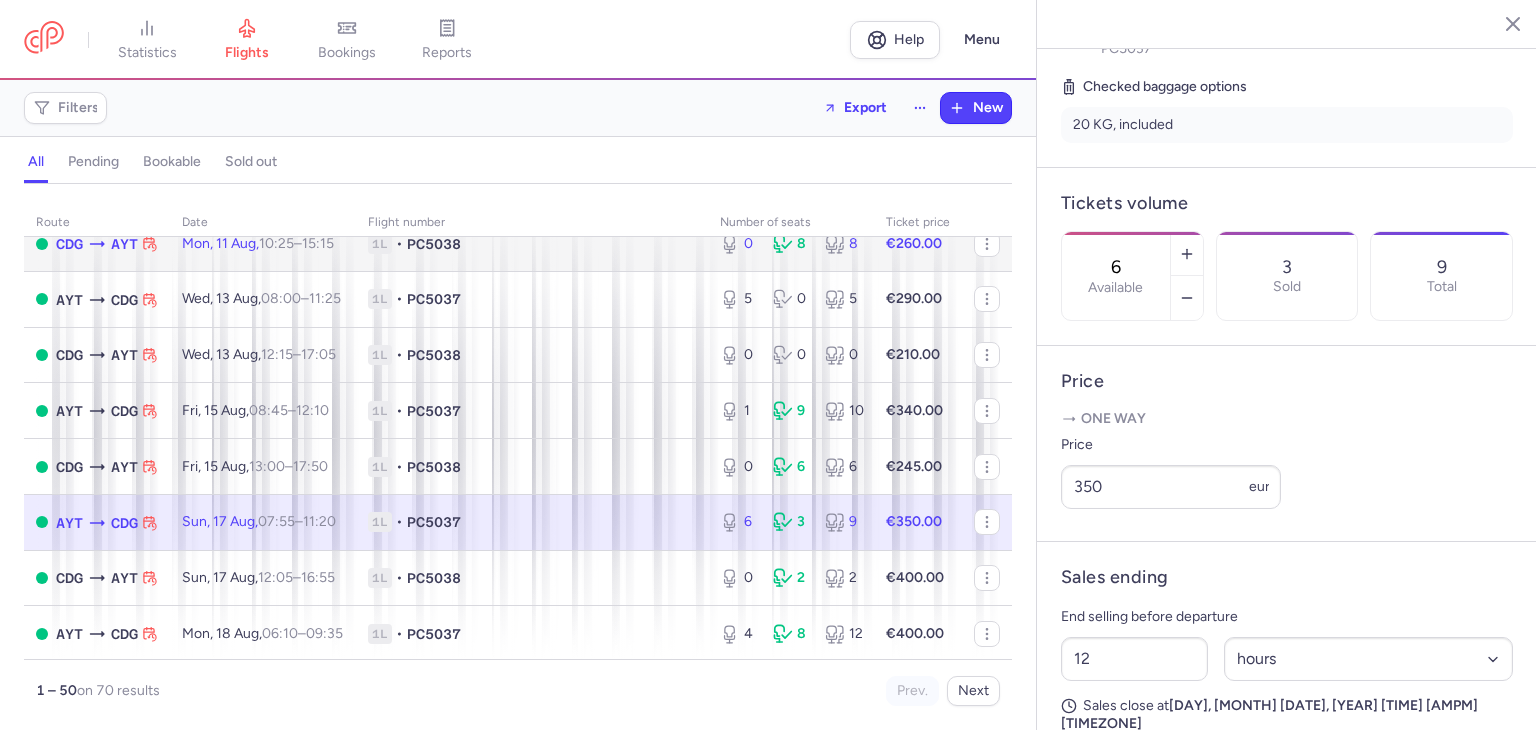 click on "1L • PC5038" at bounding box center (532, 244) 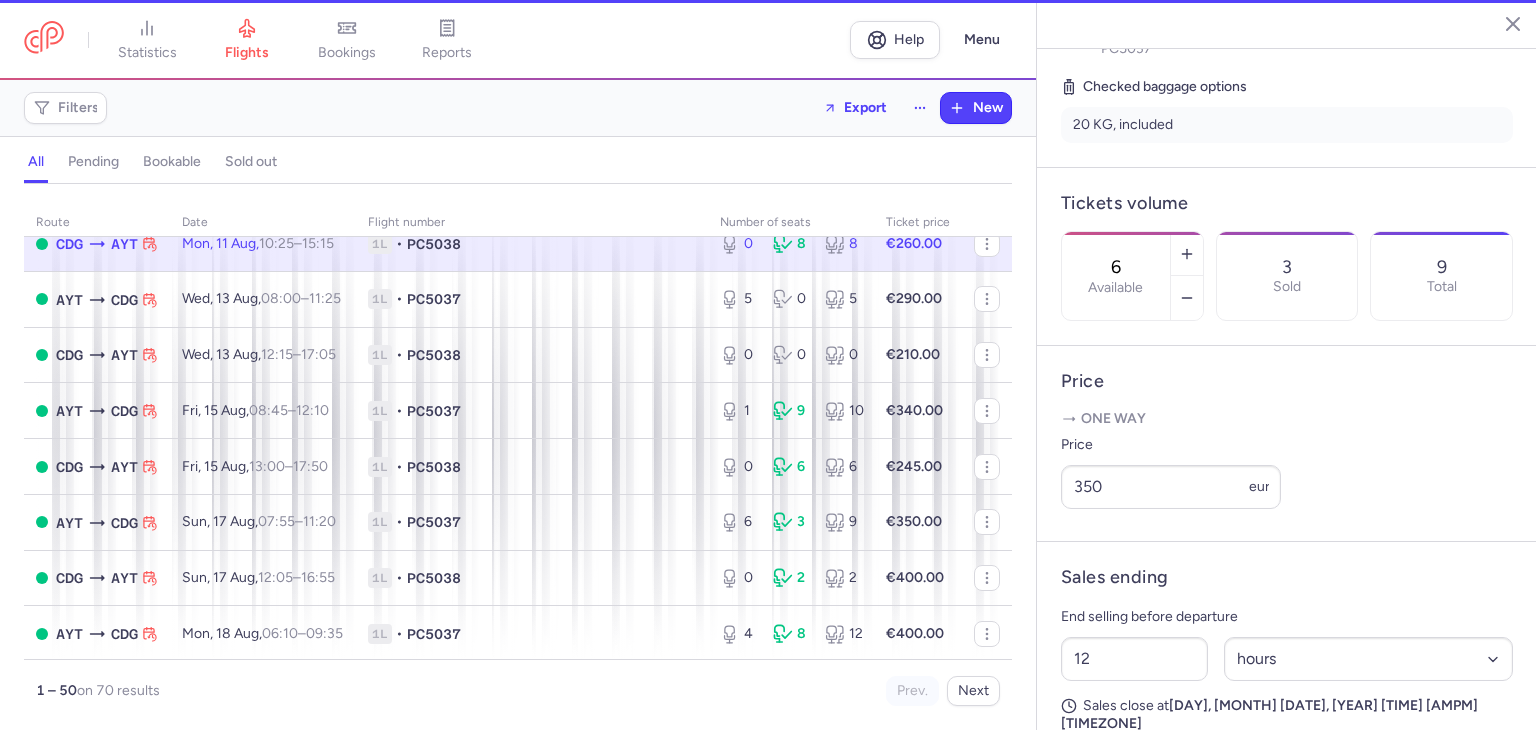 type on "0" 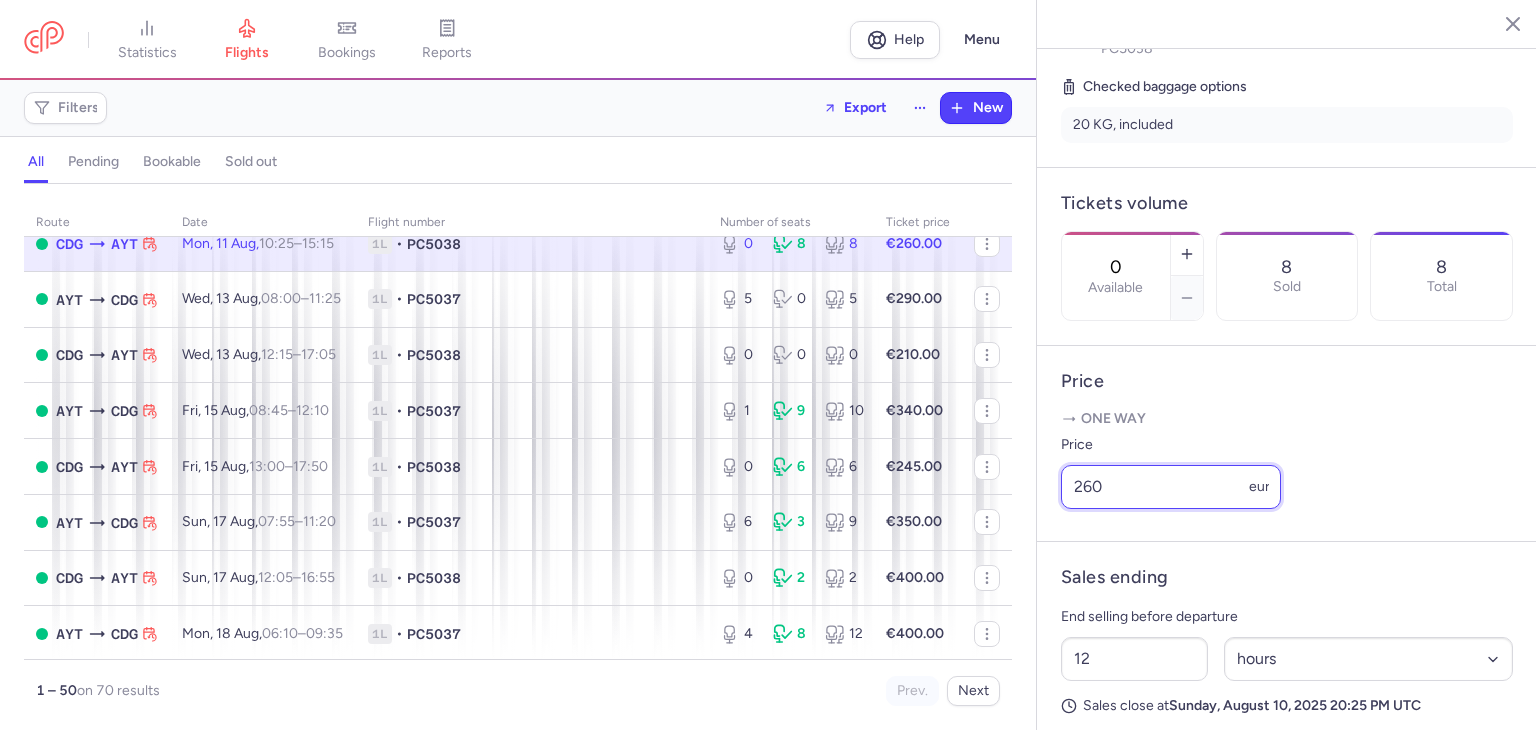 drag, startPoint x: 1132, startPoint y: 549, endPoint x: 1047, endPoint y: 549, distance: 85 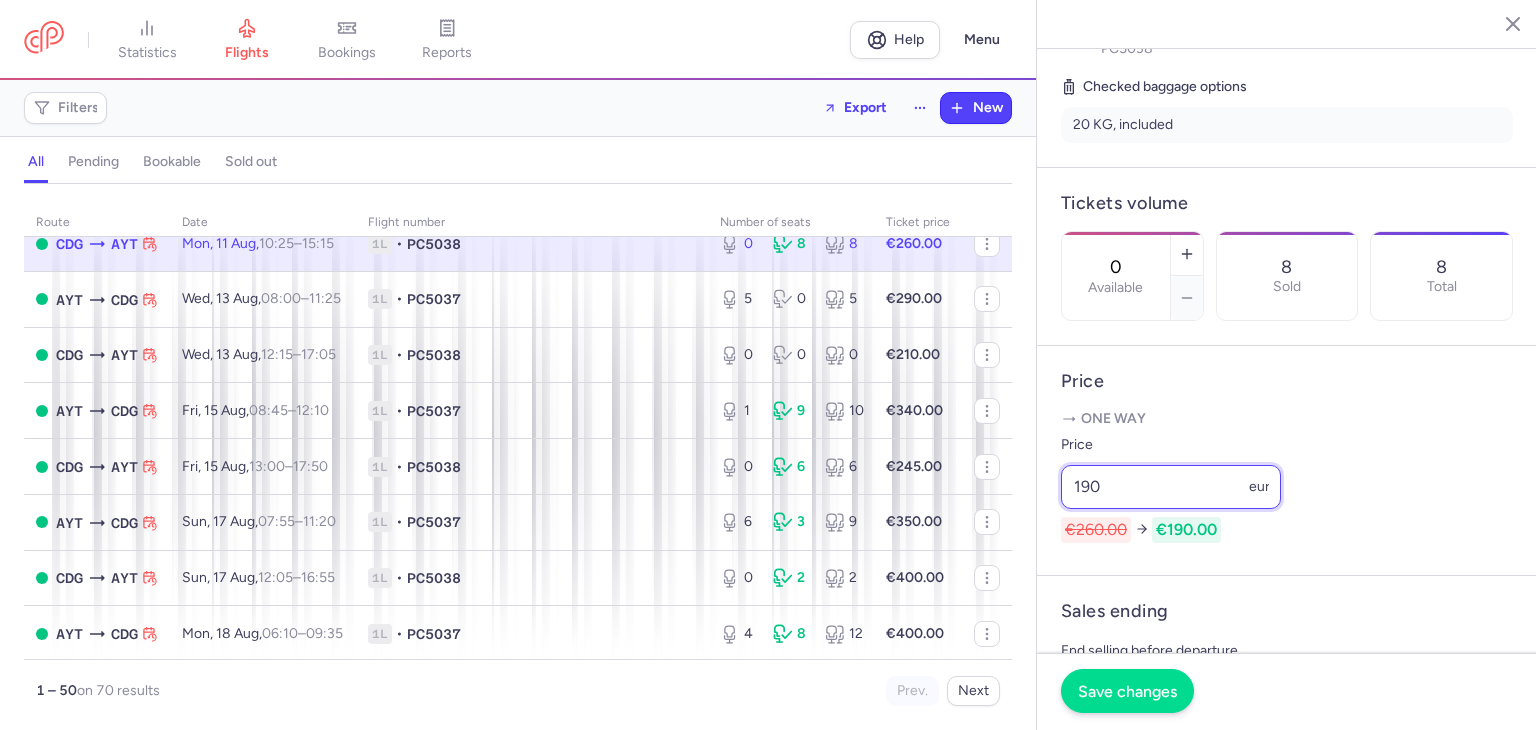 type on "190" 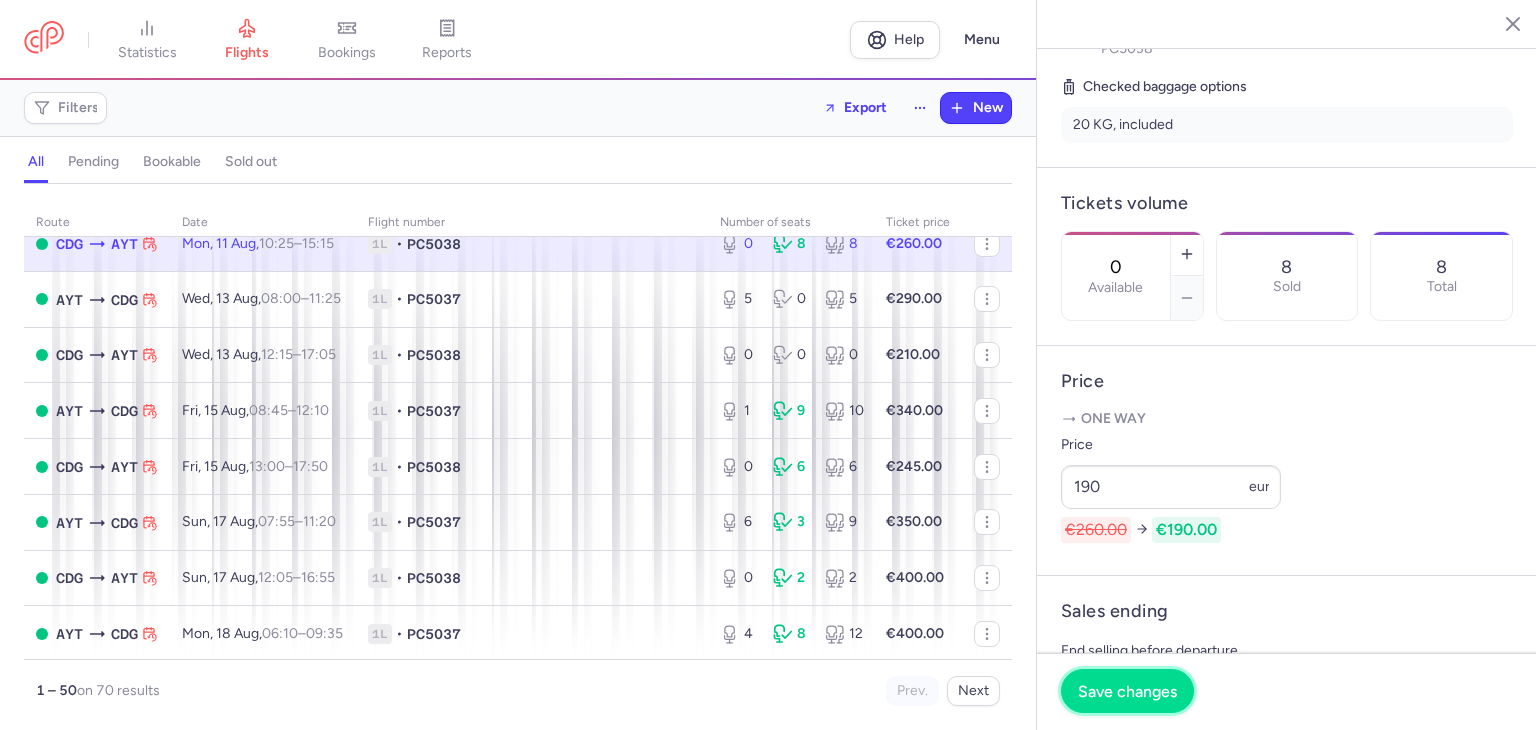 click on "Save changes" at bounding box center (1127, 691) 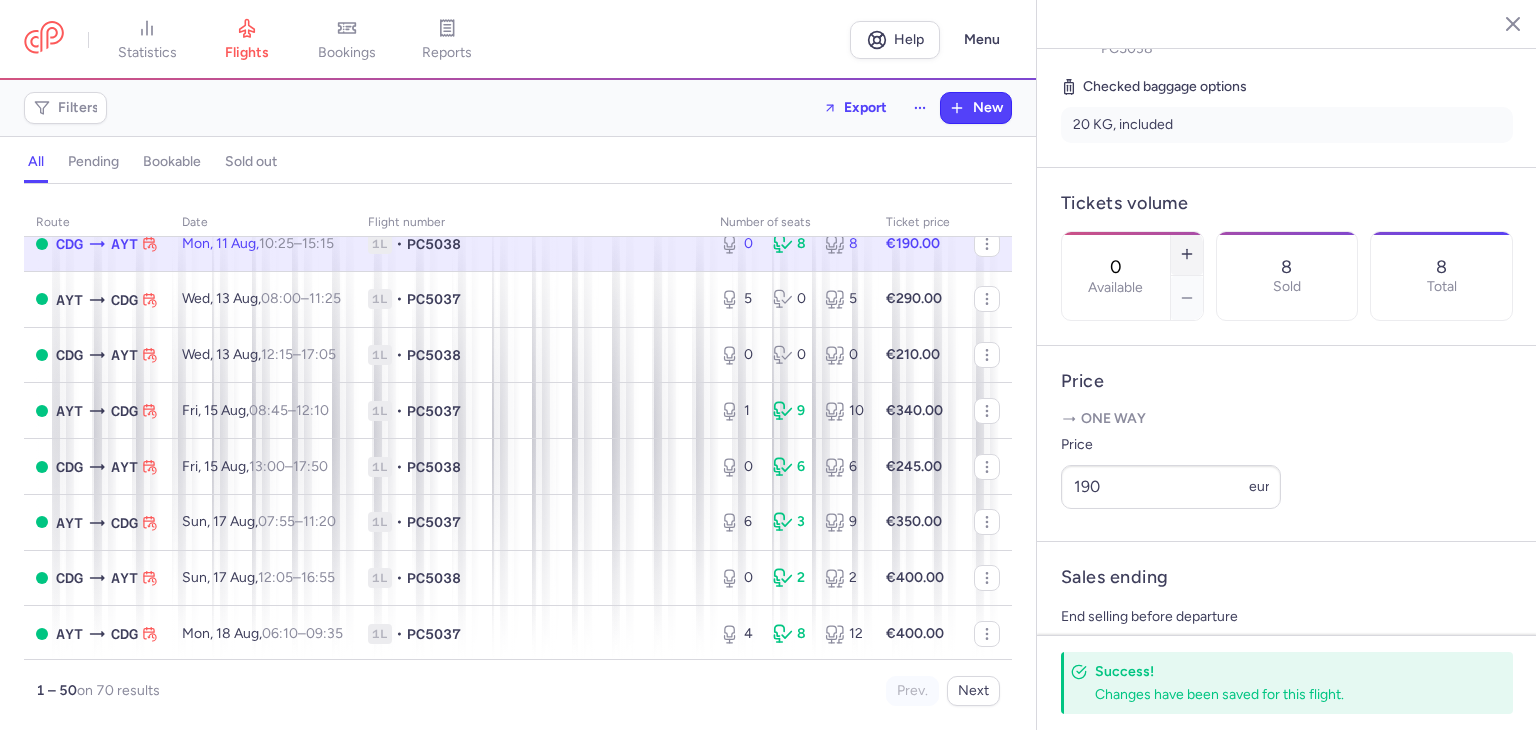 click 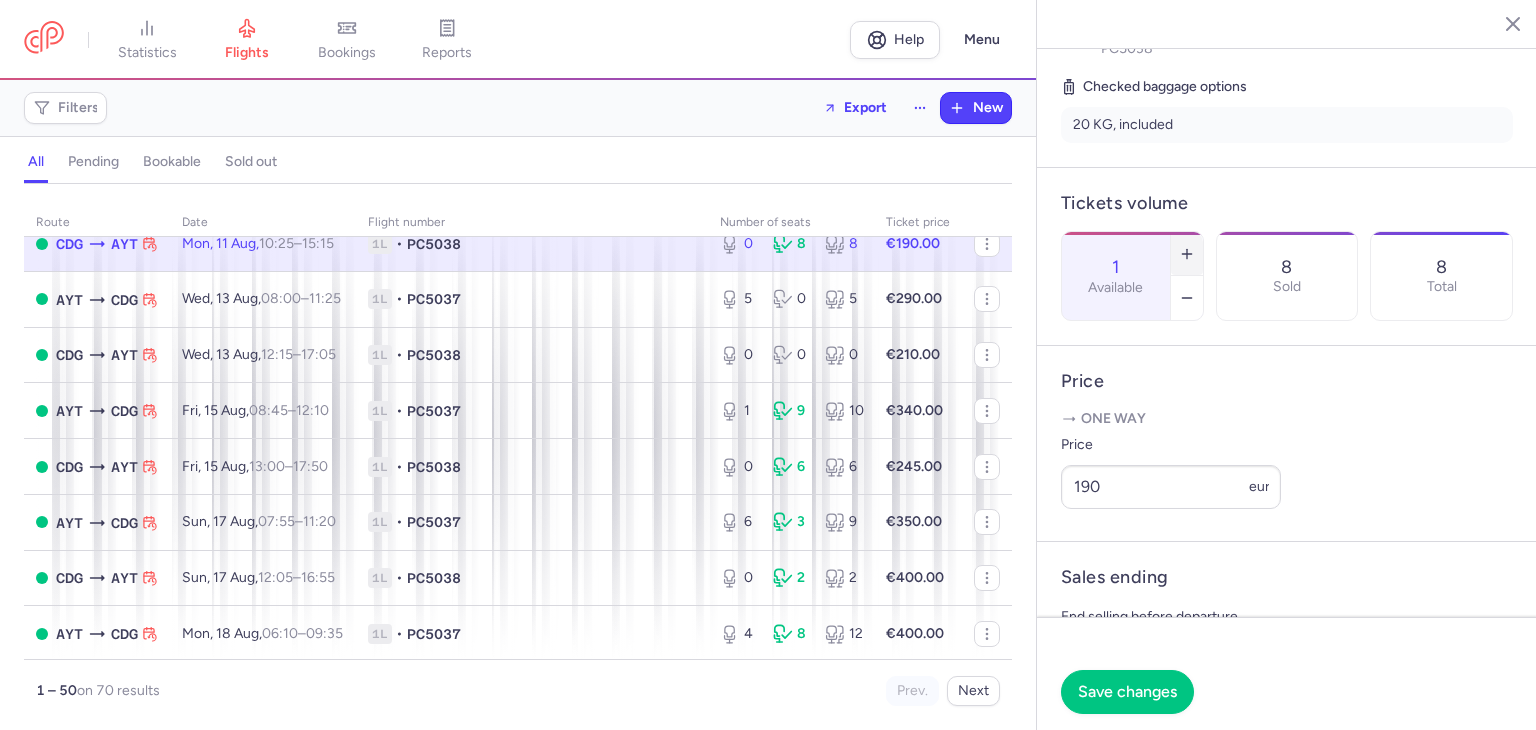 click 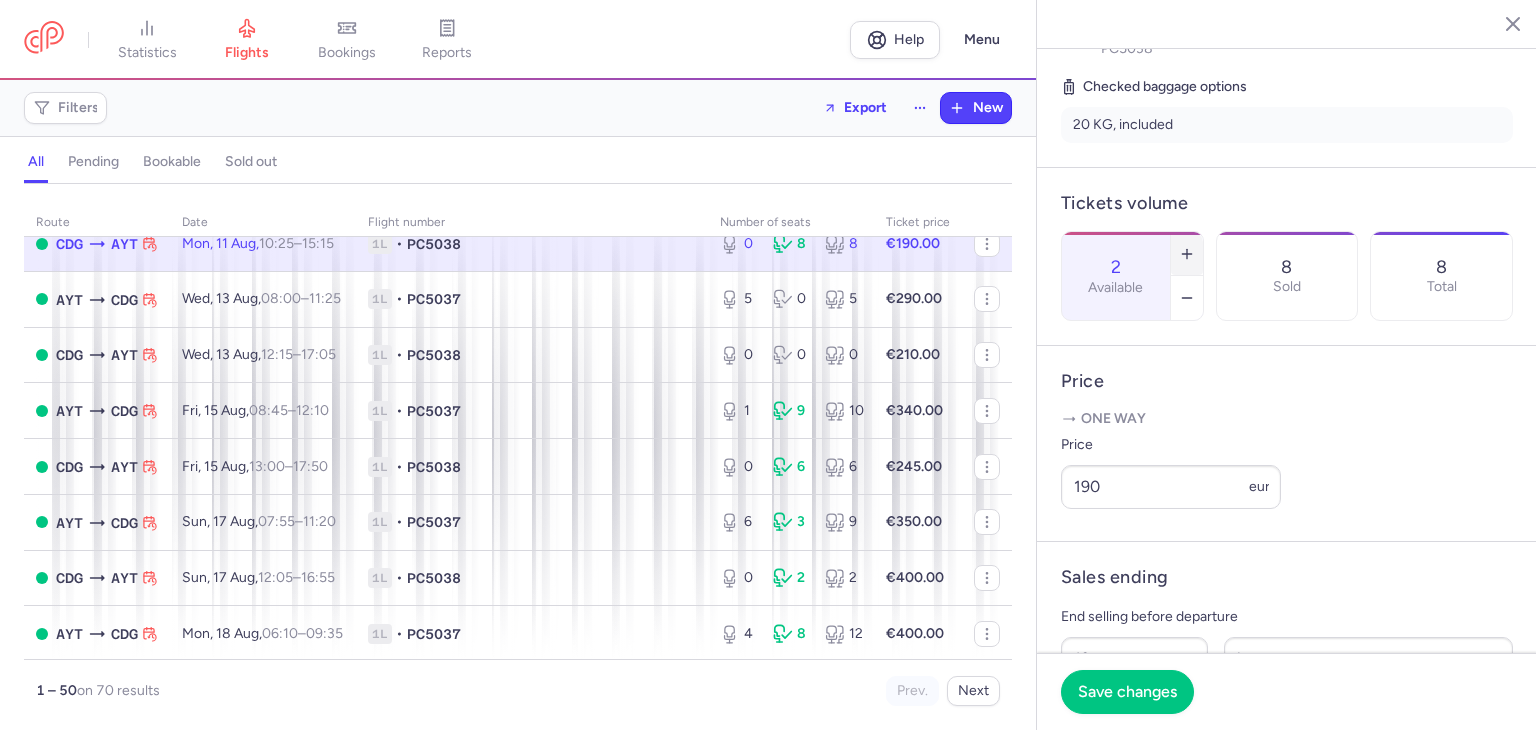 click 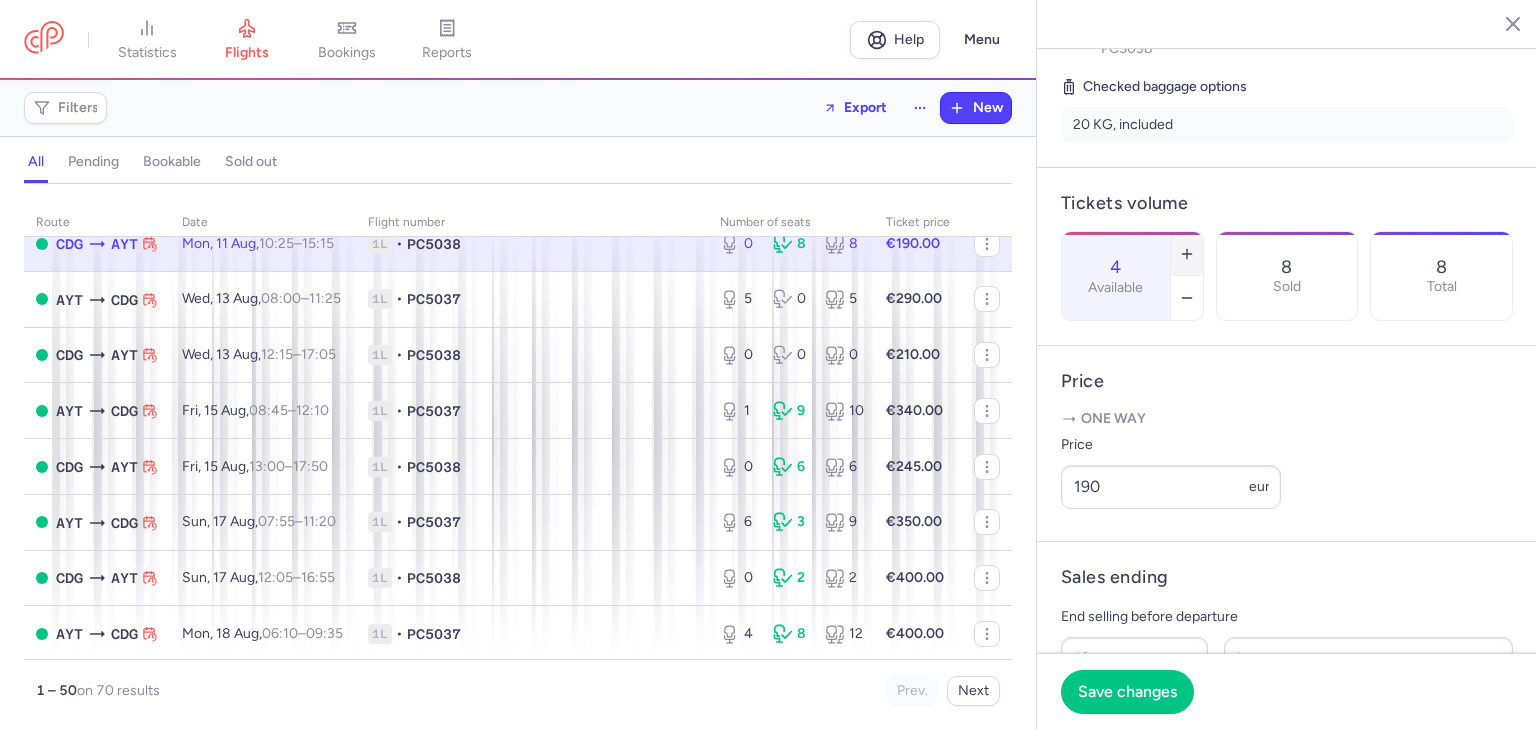 click 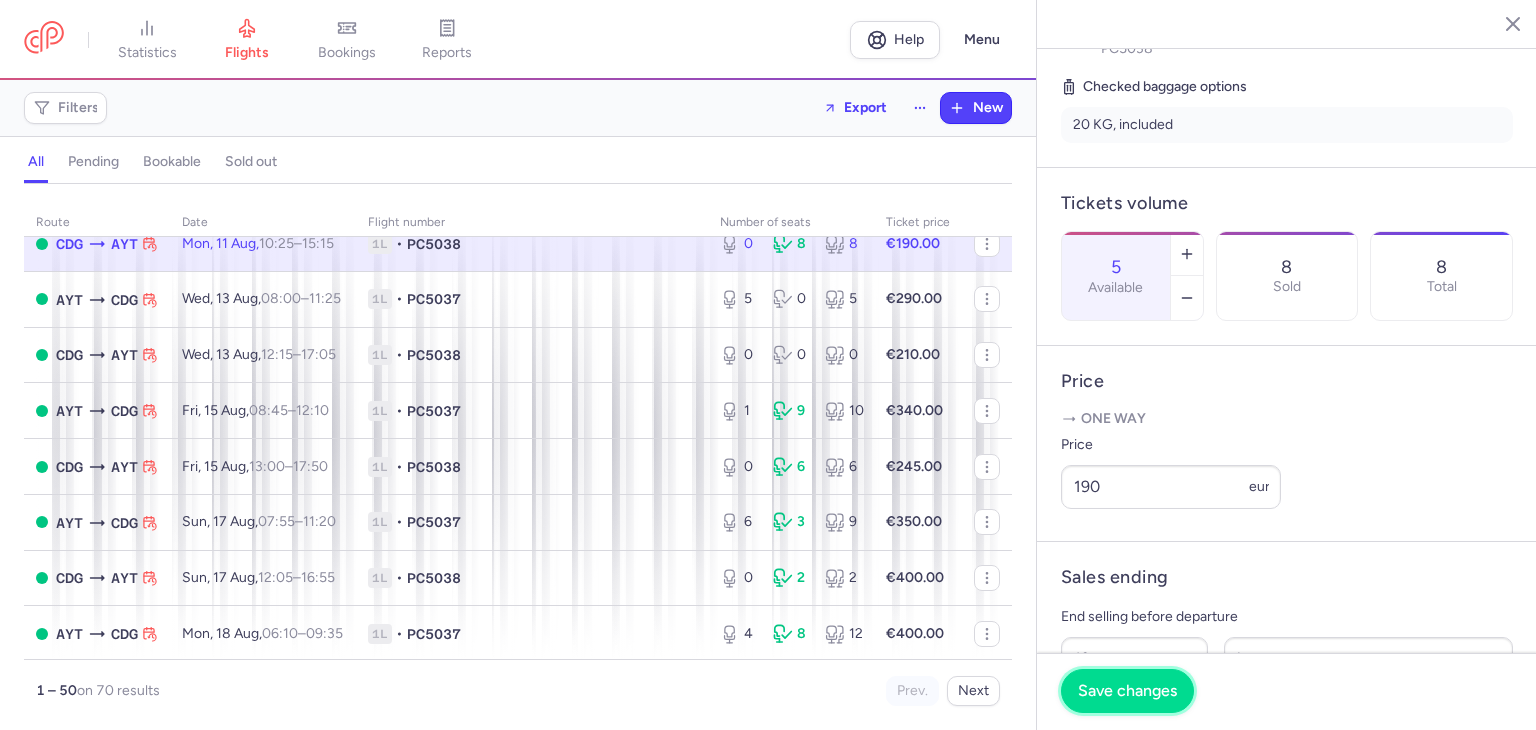 click on "Save changes" at bounding box center [1127, 691] 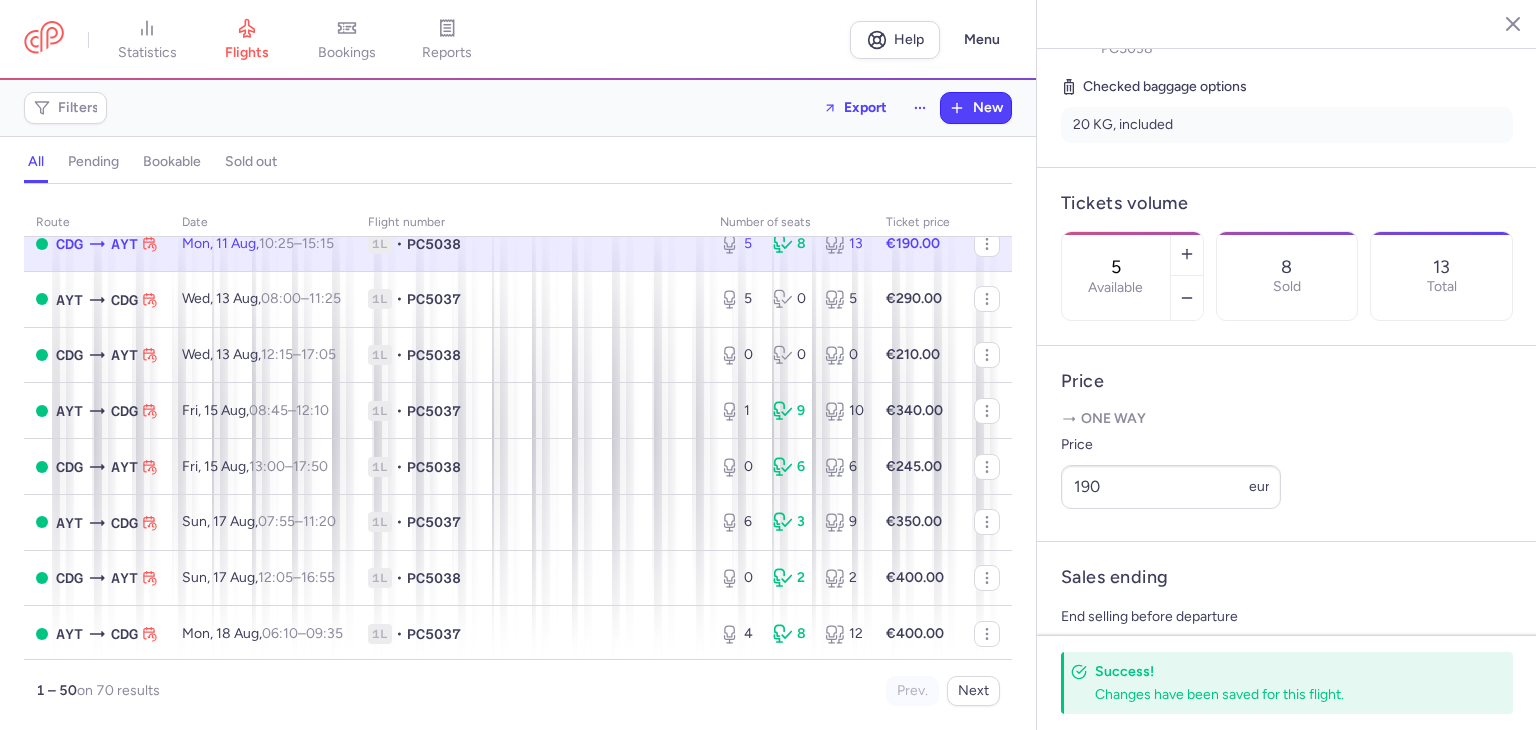 click on "Price" at bounding box center (1287, 381) 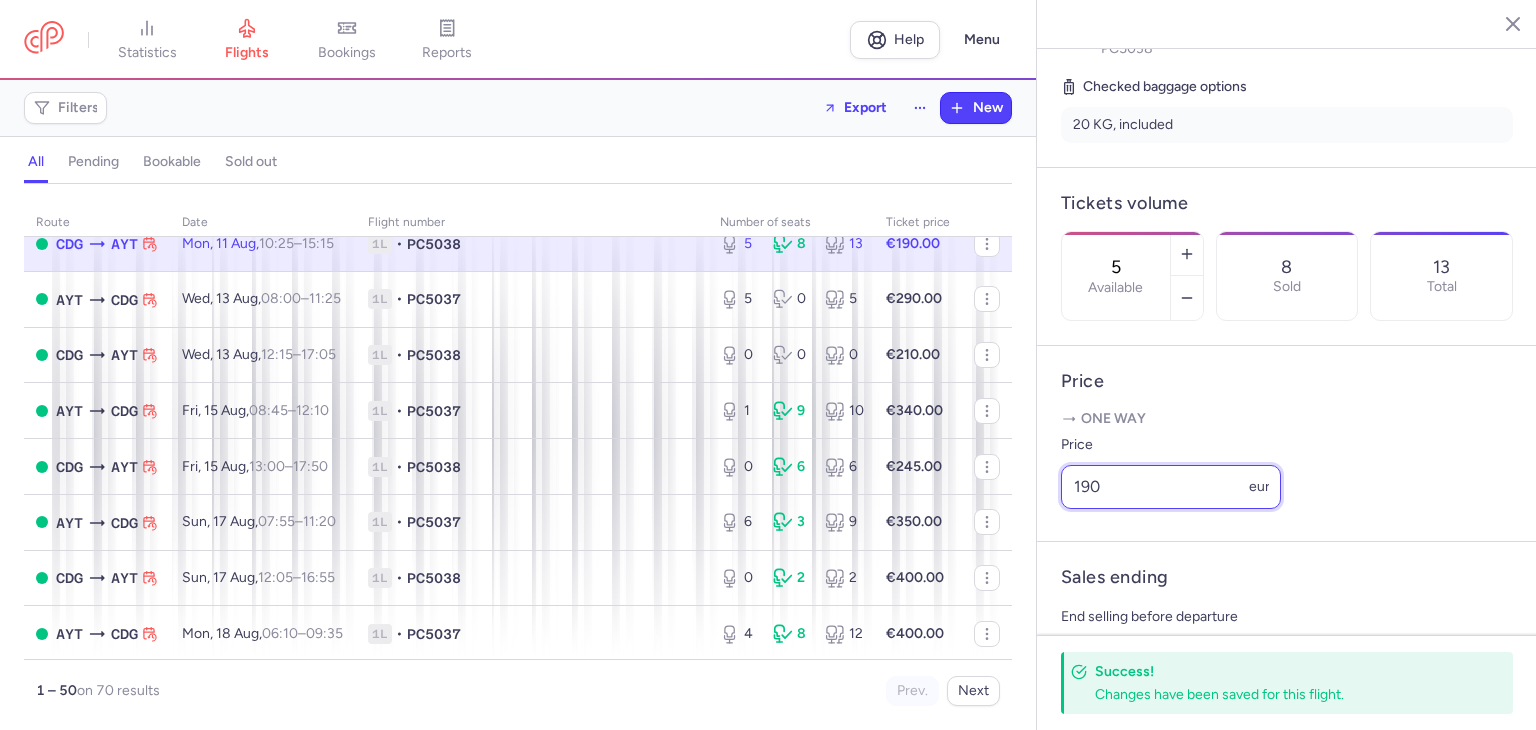 click on "190" at bounding box center [1171, 487] 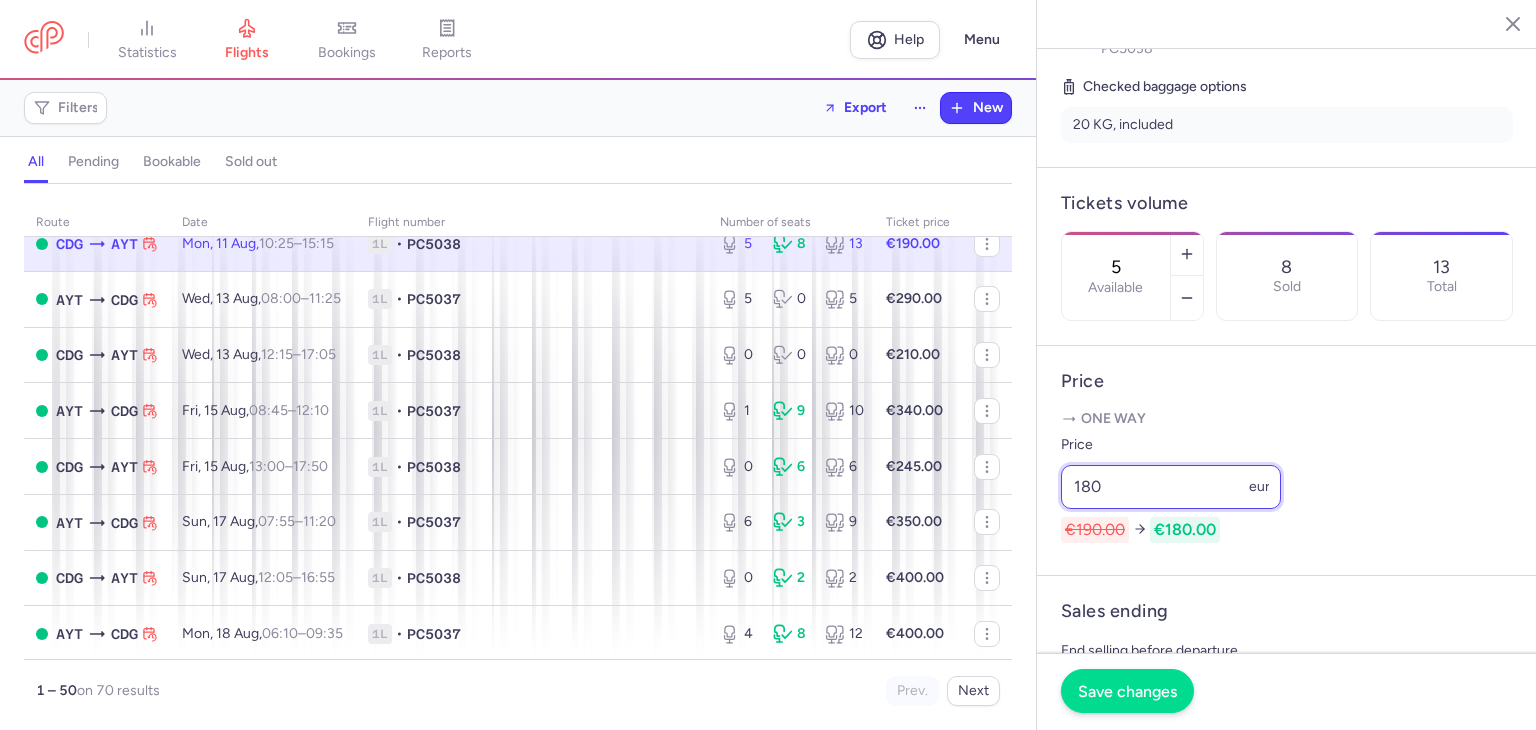 type on "180" 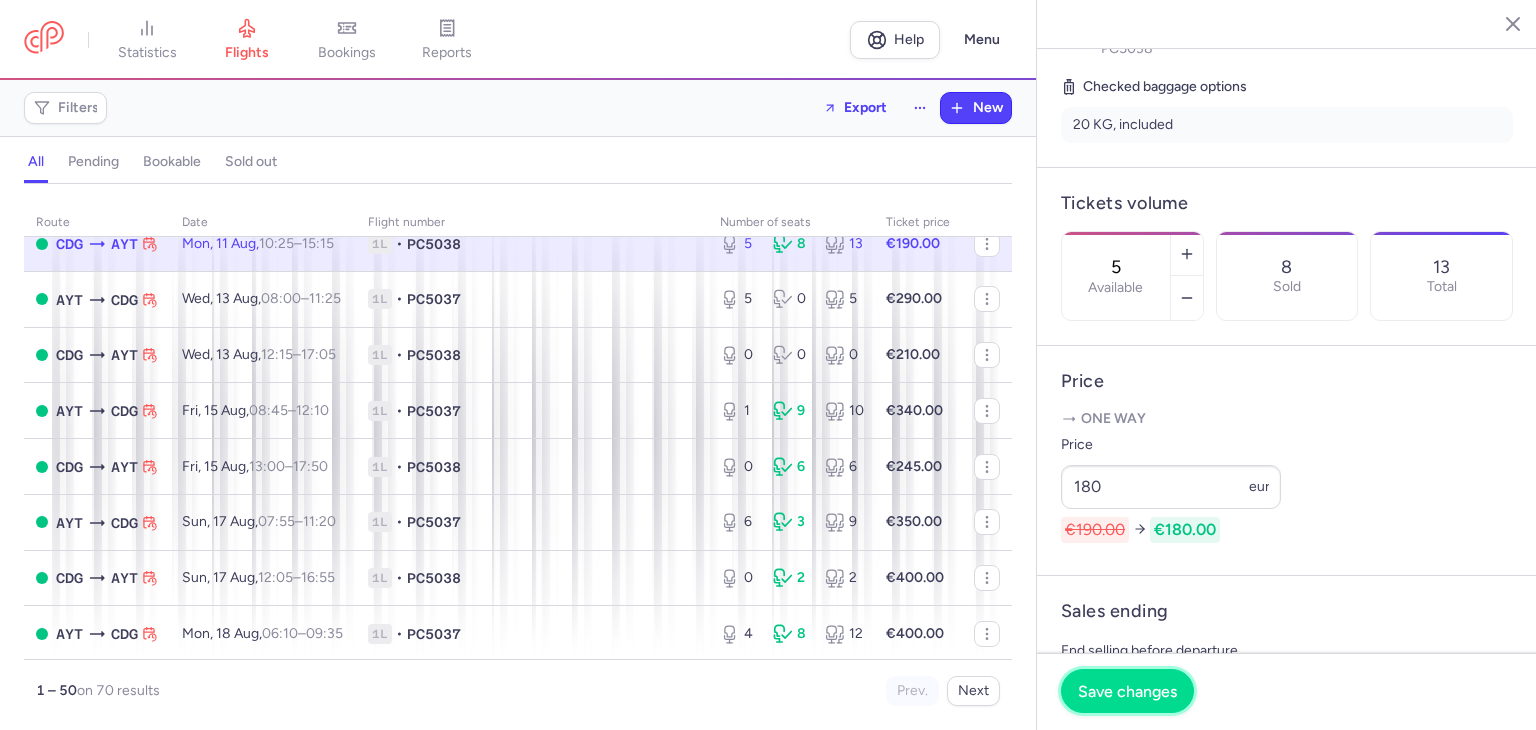 click on "Save changes" at bounding box center (1127, 691) 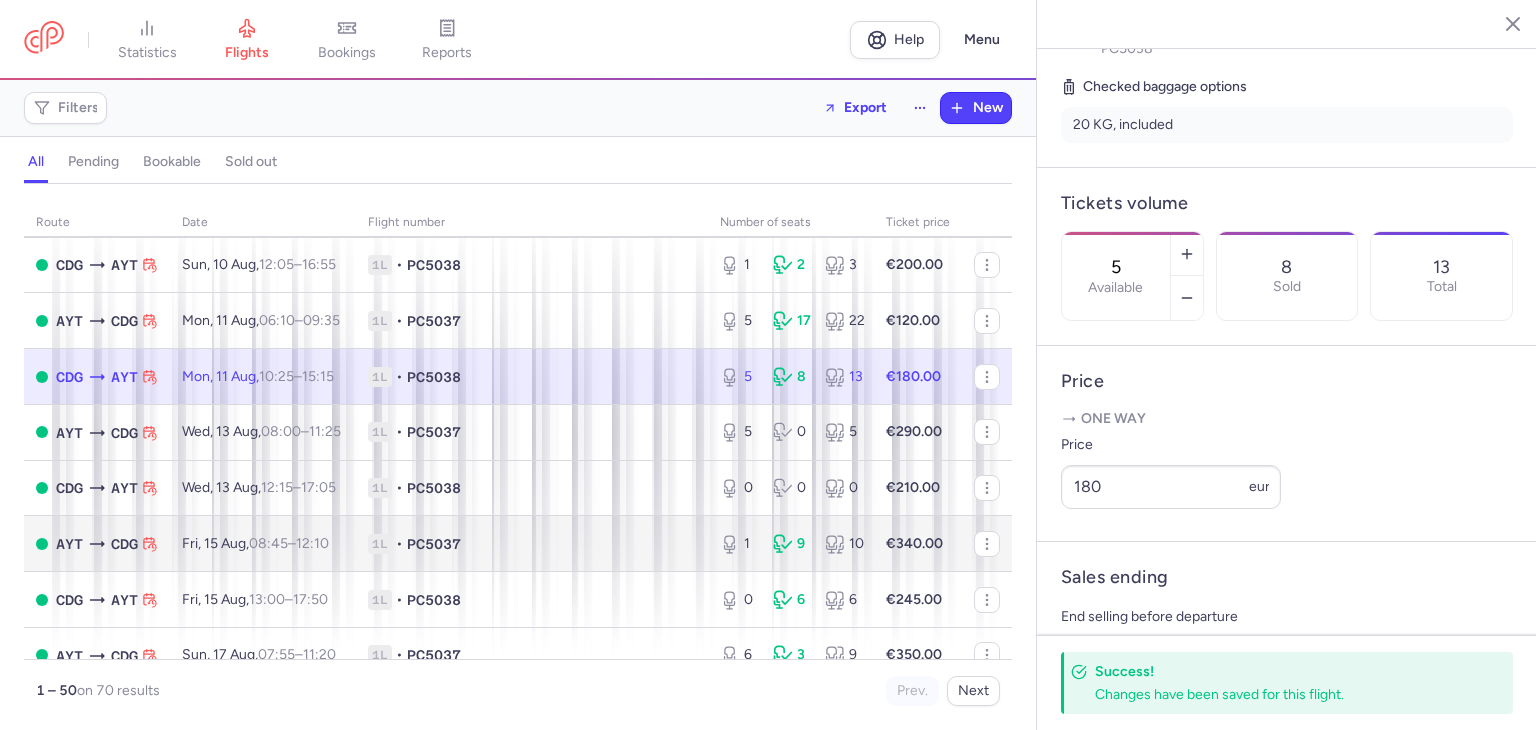 scroll, scrollTop: 0, scrollLeft: 0, axis: both 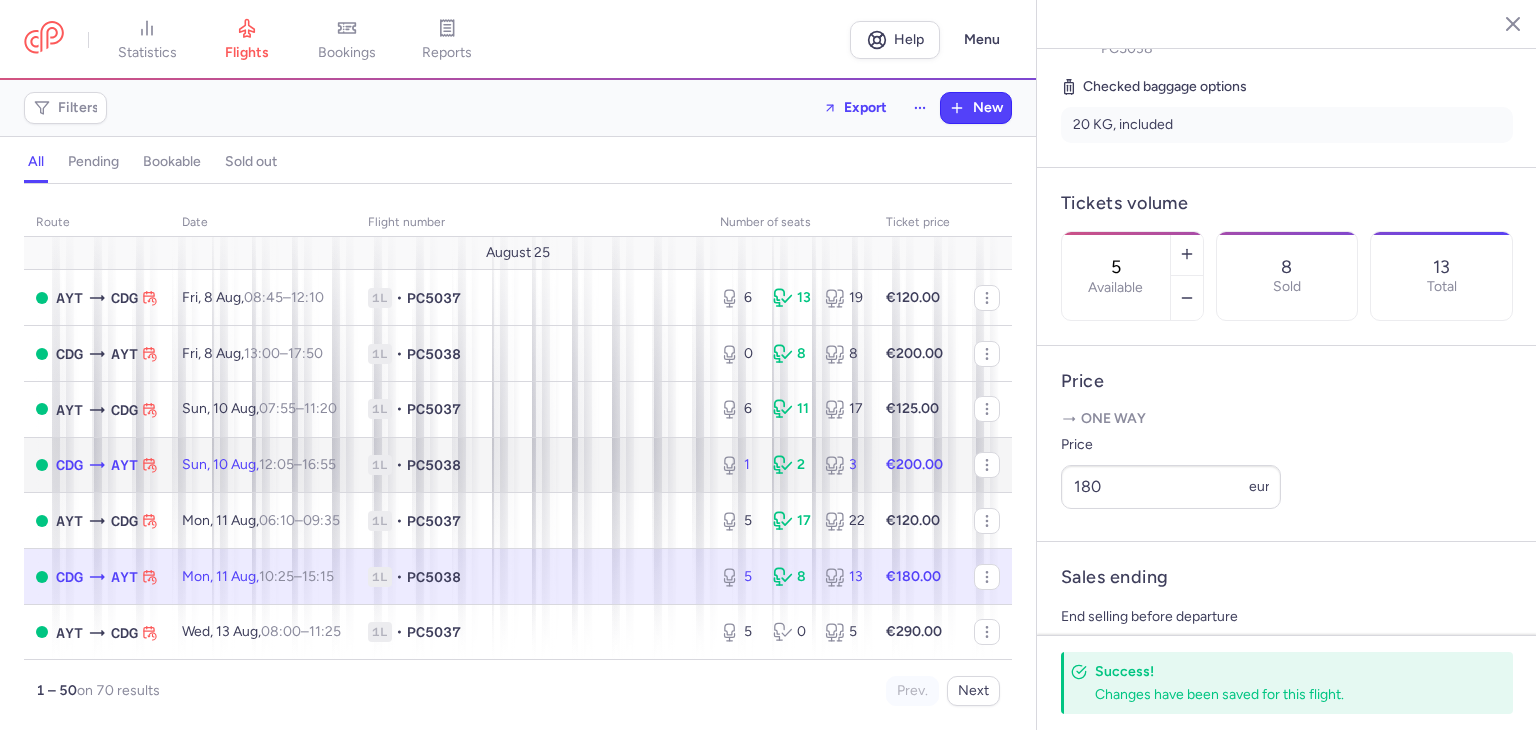 click on "1L • PC5038" at bounding box center (532, 465) 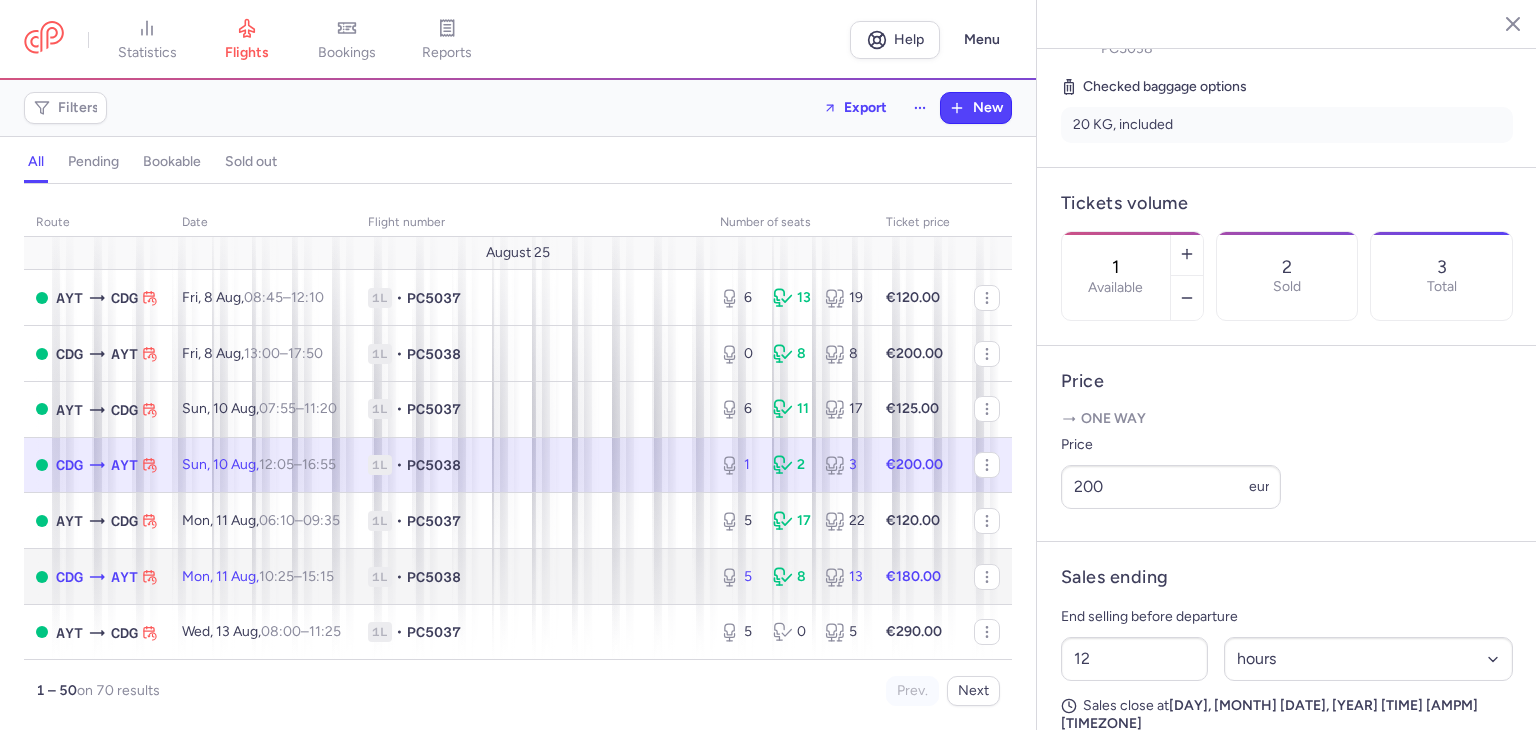 click on "1L • PC5038" at bounding box center [532, 577] 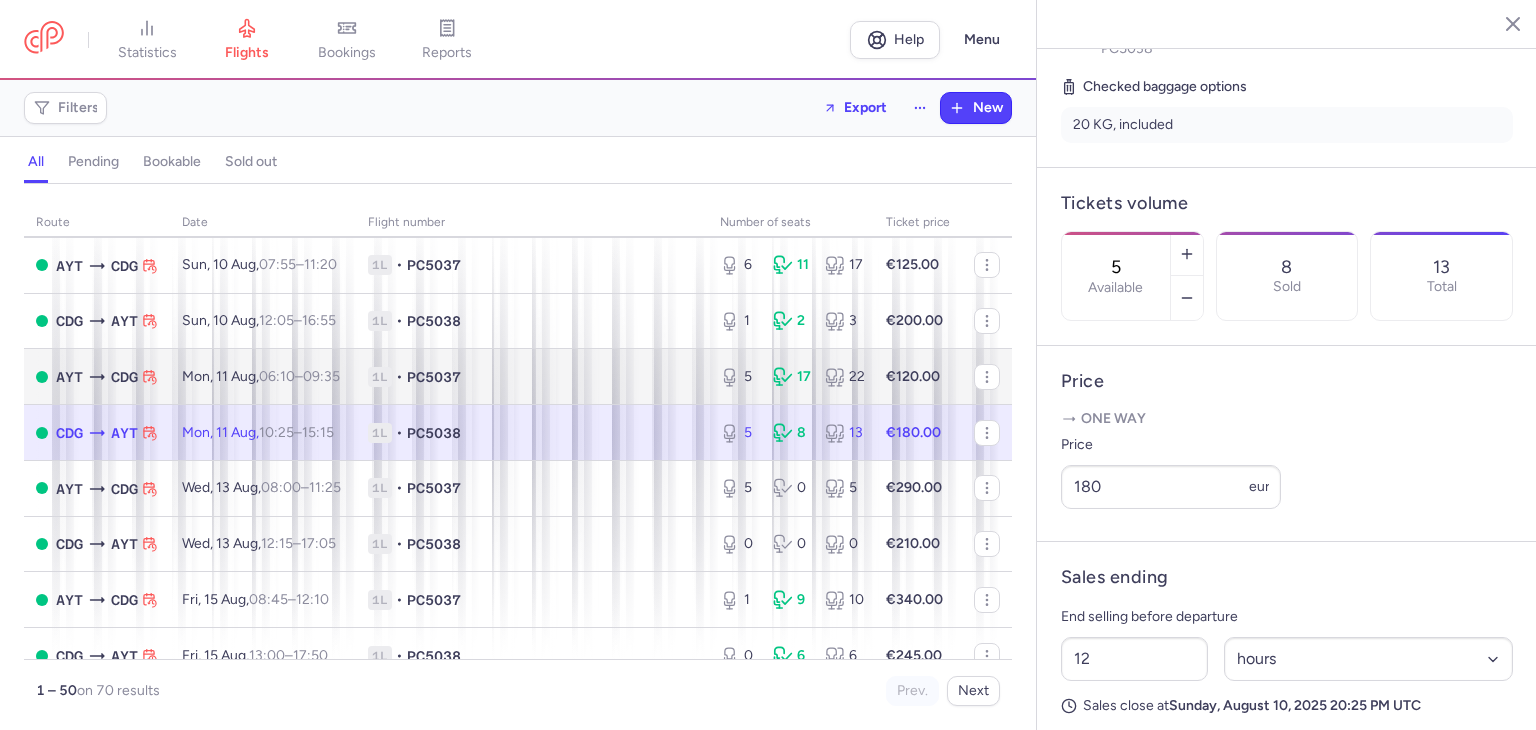 scroll, scrollTop: 200, scrollLeft: 0, axis: vertical 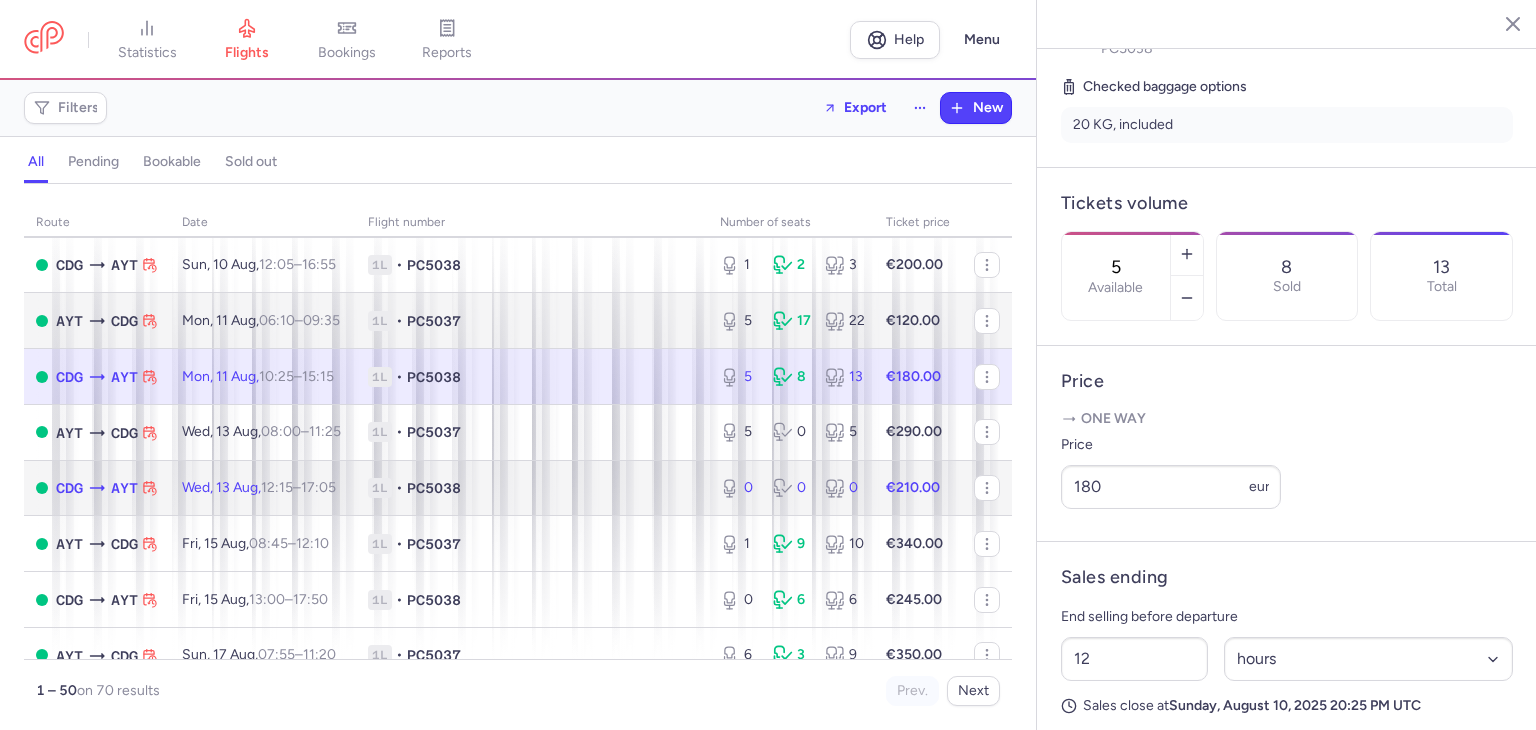 click on "1L • PC5038" at bounding box center (532, 488) 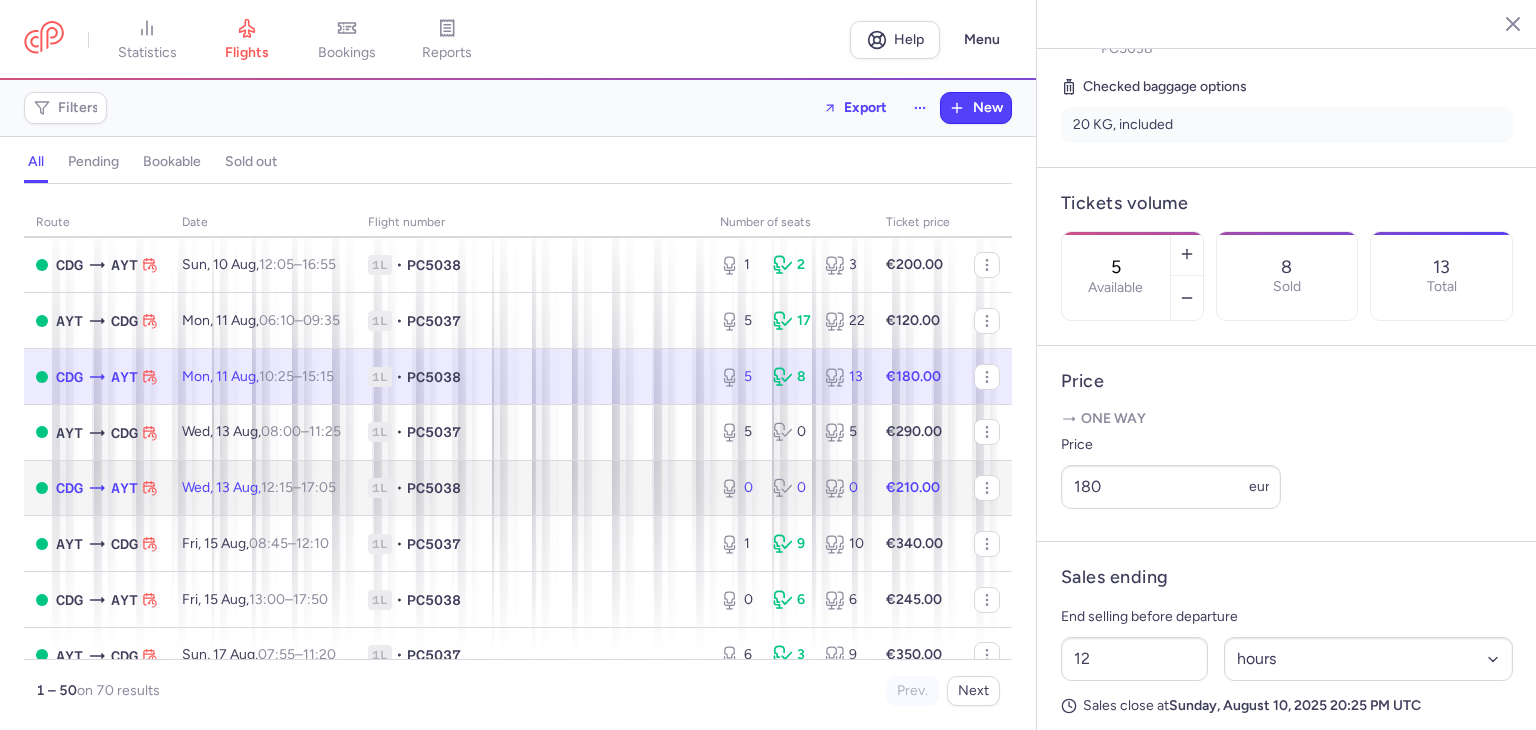 click on "1L • PC5038" at bounding box center [532, 488] 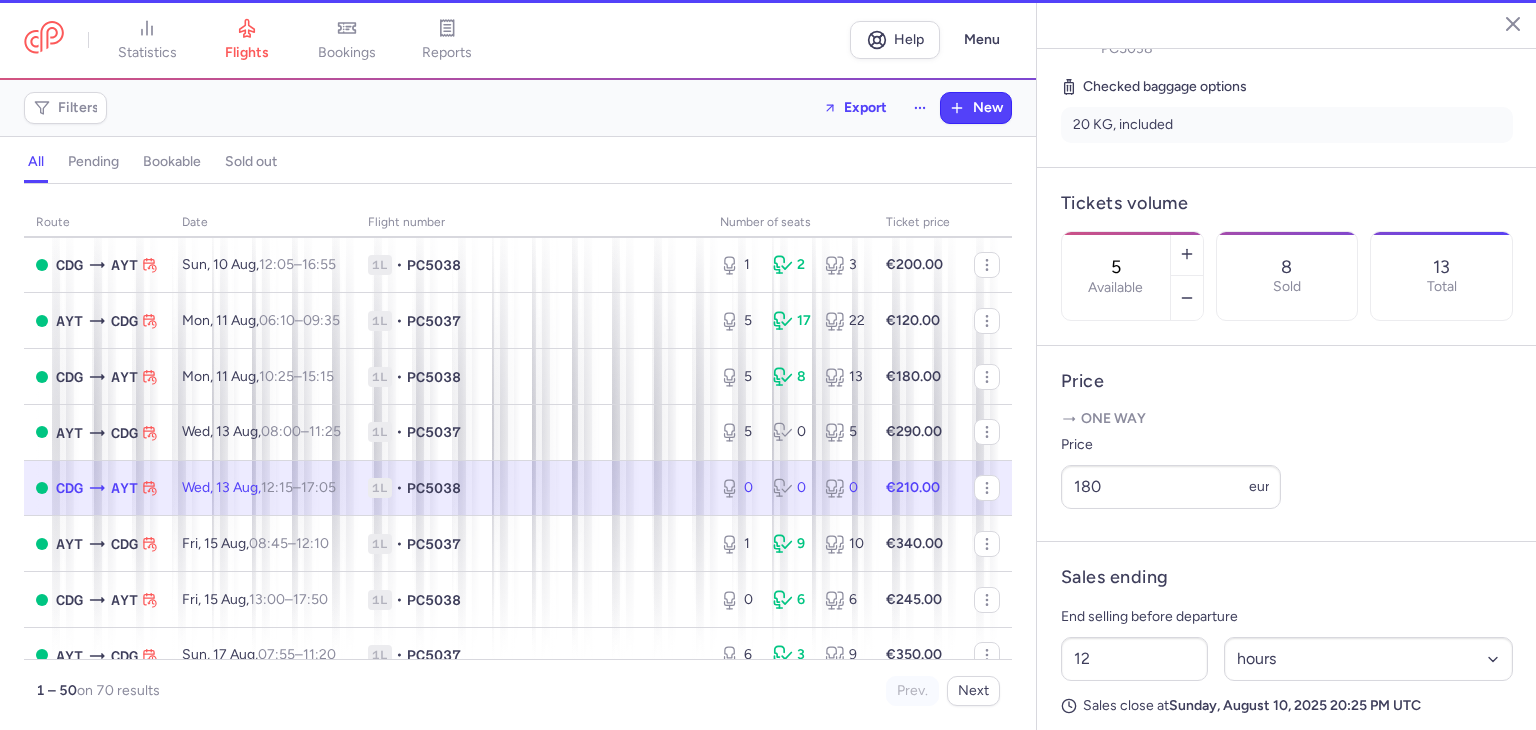 type on "0" 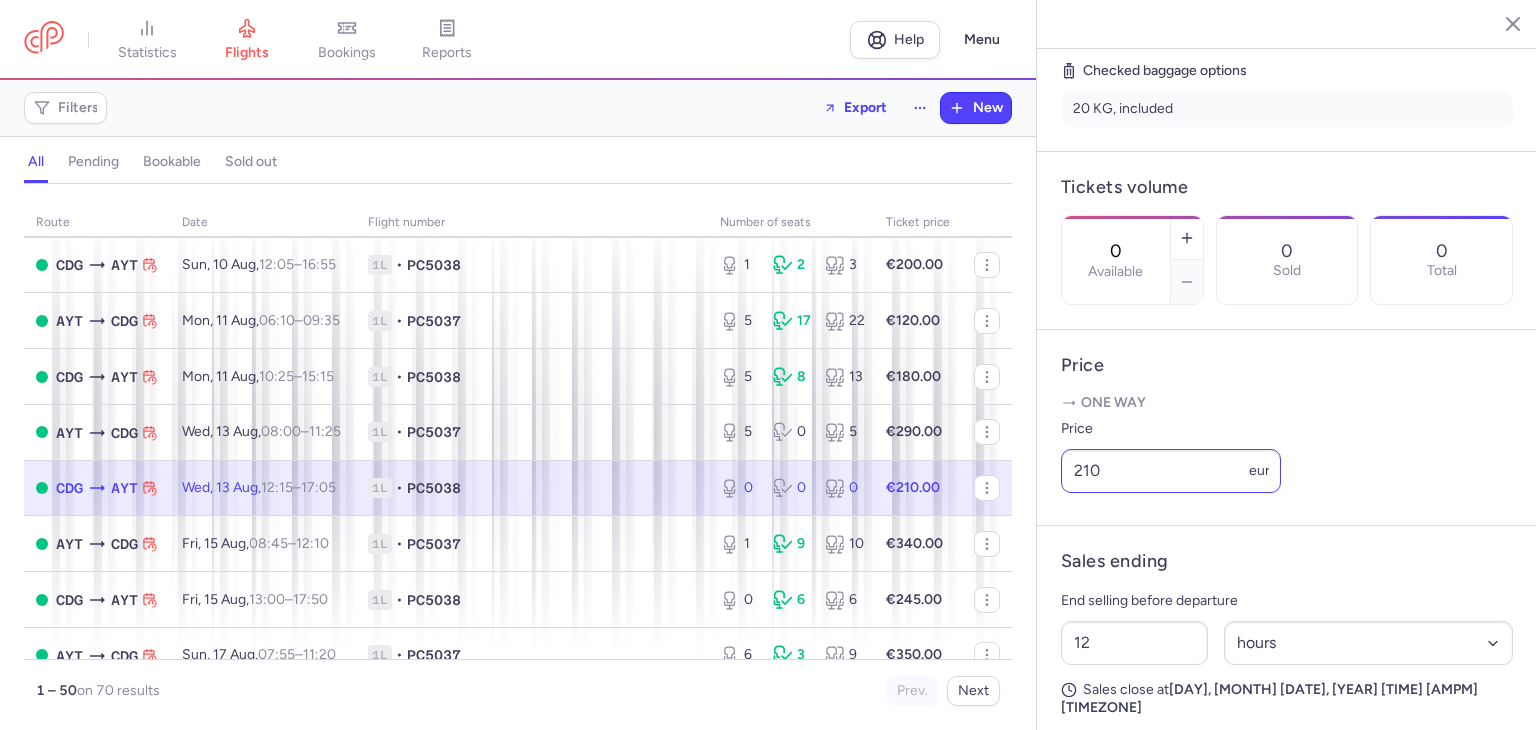 scroll, scrollTop: 450, scrollLeft: 0, axis: vertical 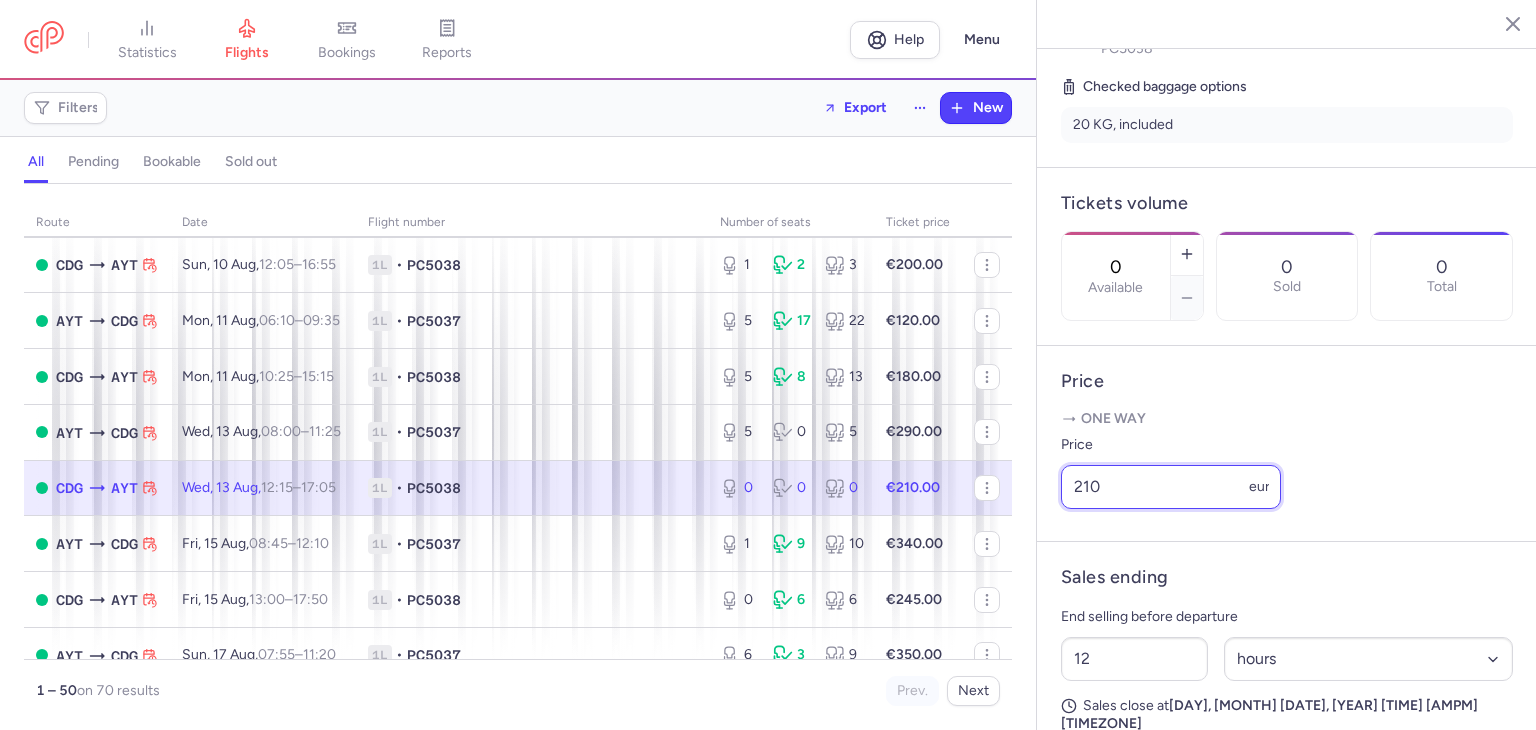 drag, startPoint x: 1092, startPoint y: 536, endPoint x: 1068, endPoint y: 538, distance: 24.083189 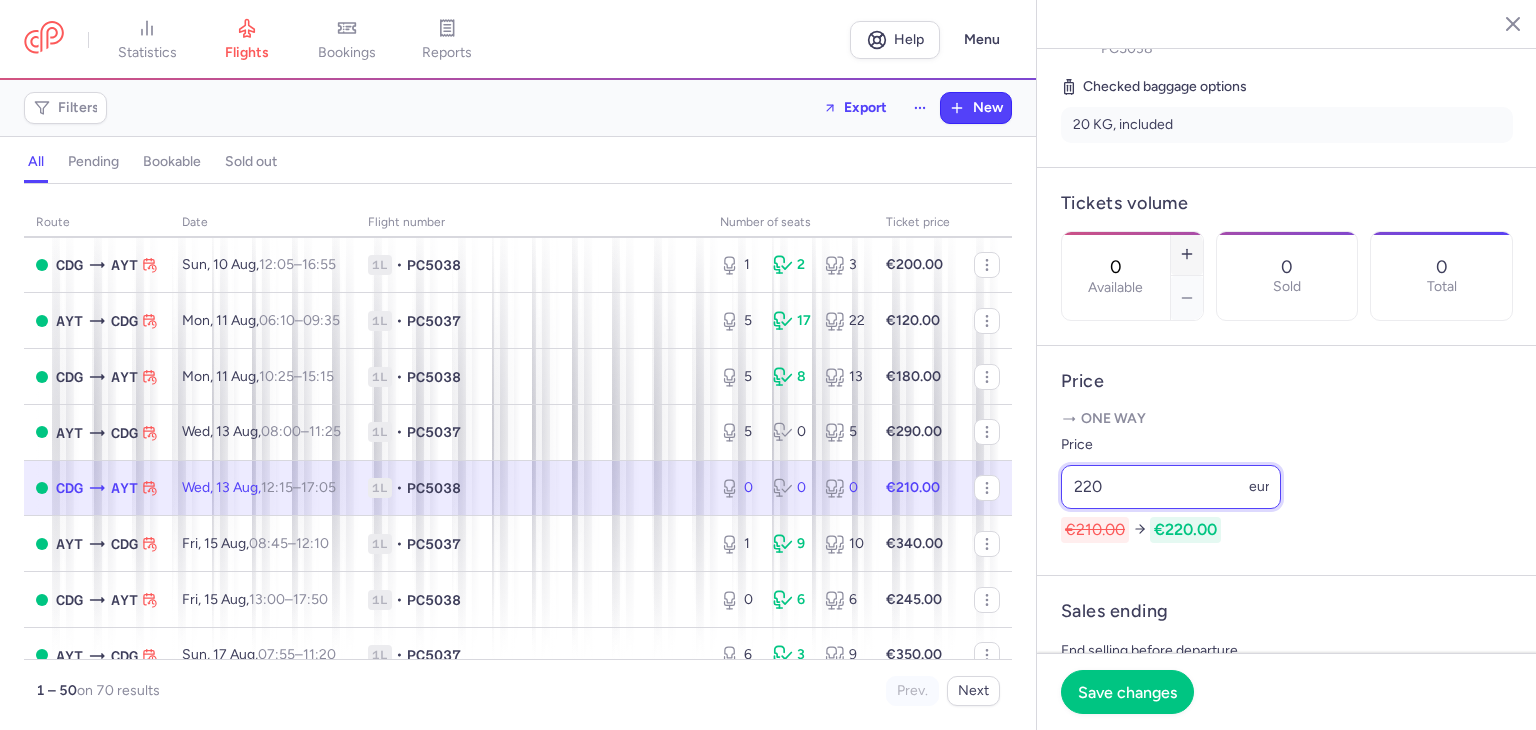 type on "220" 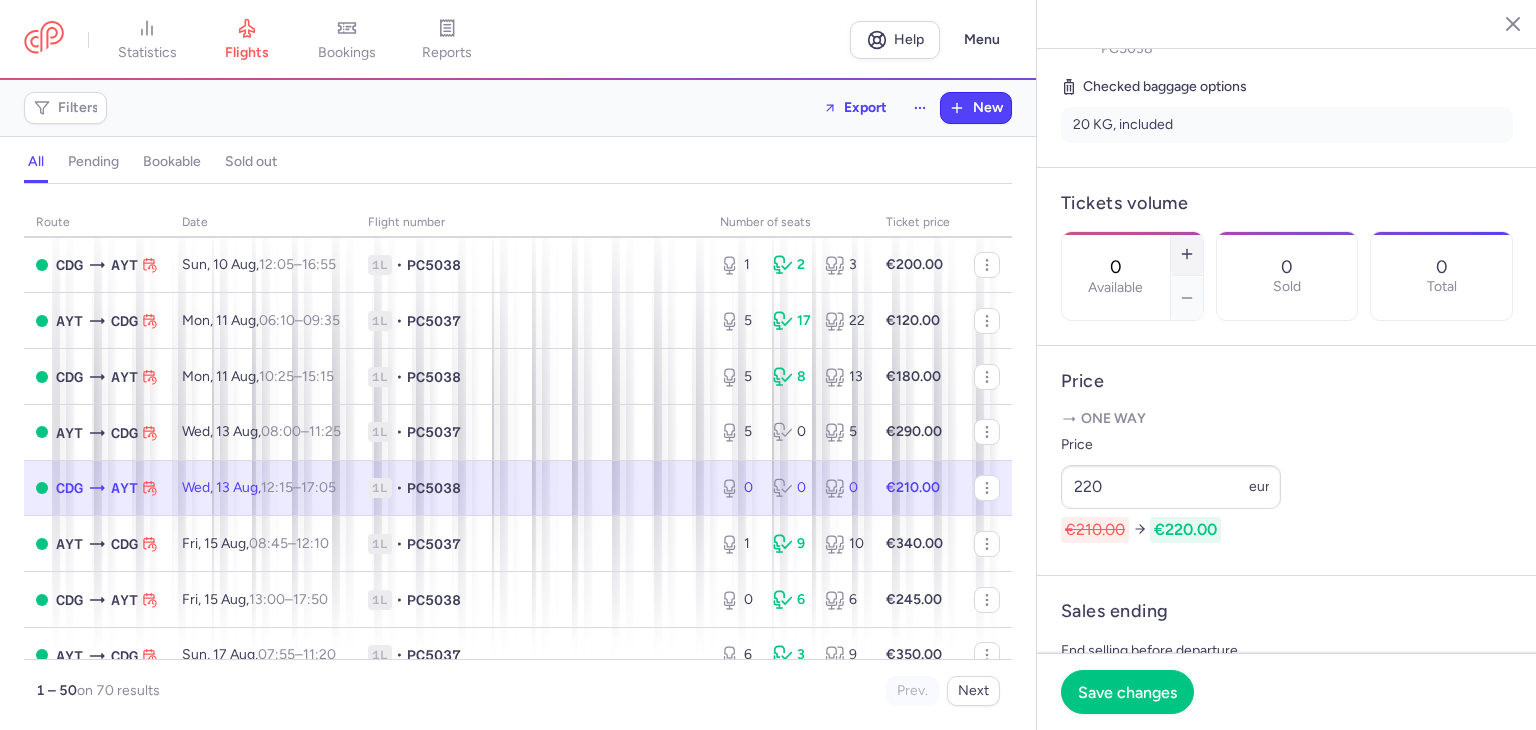click 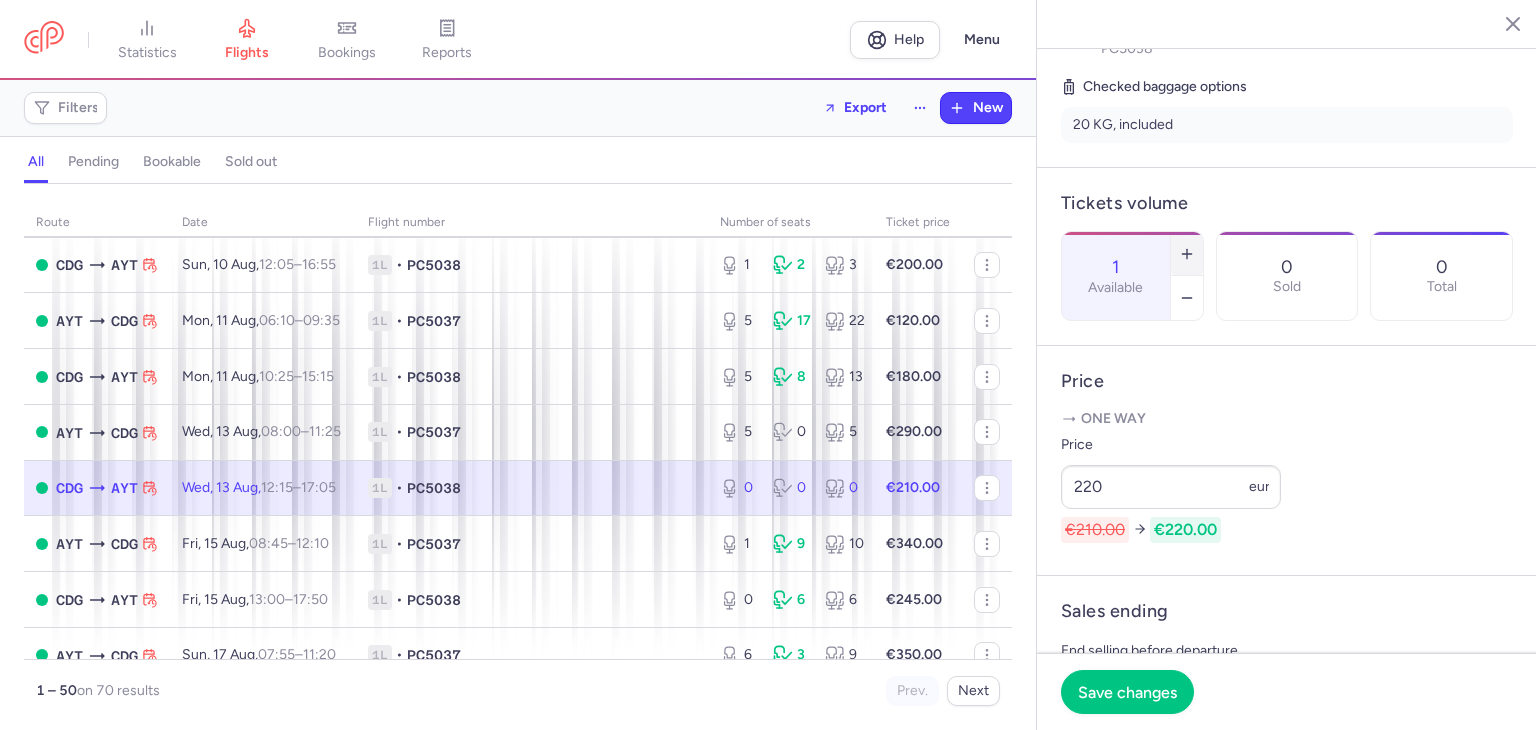 click 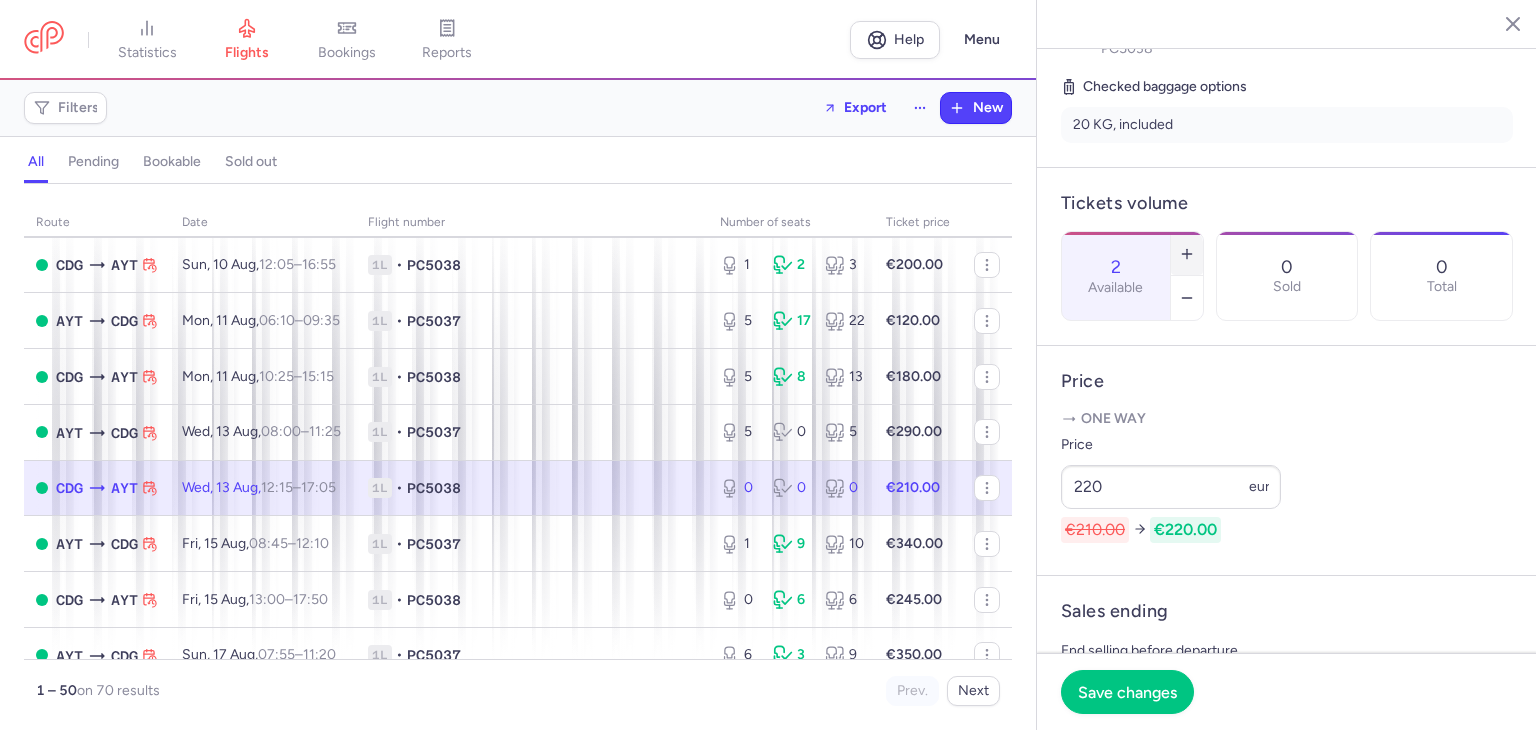 click 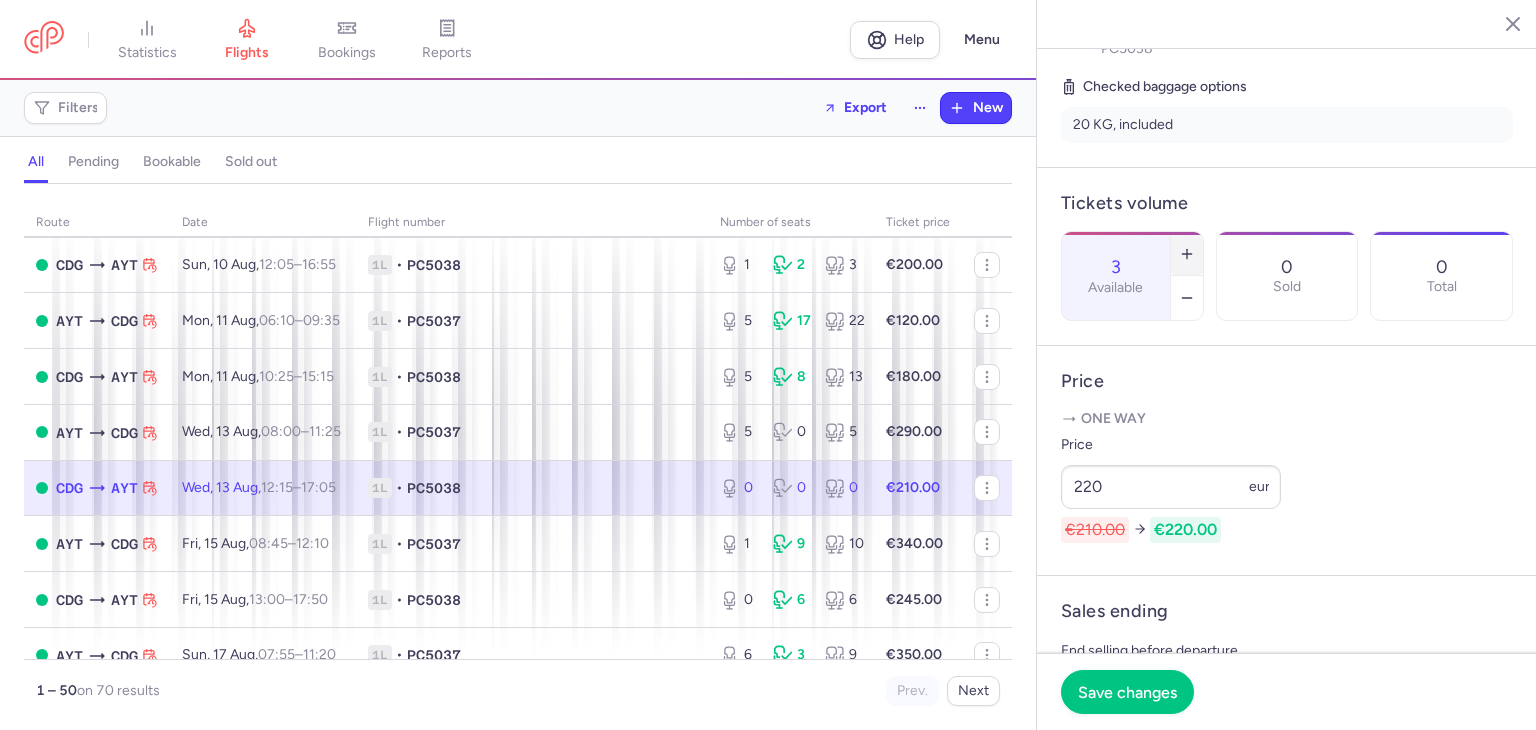 scroll, scrollTop: 517, scrollLeft: 0, axis: vertical 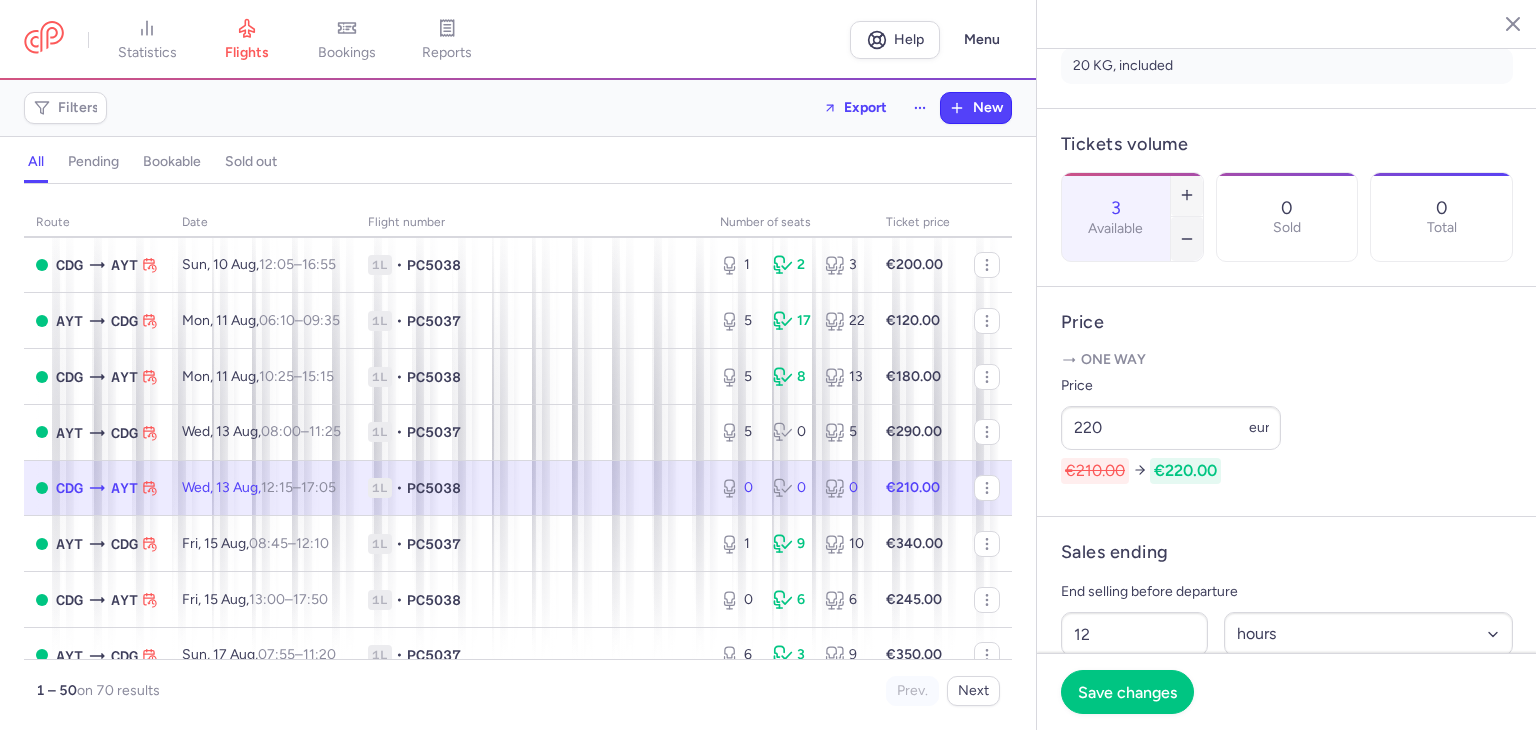 click at bounding box center [1187, 239] 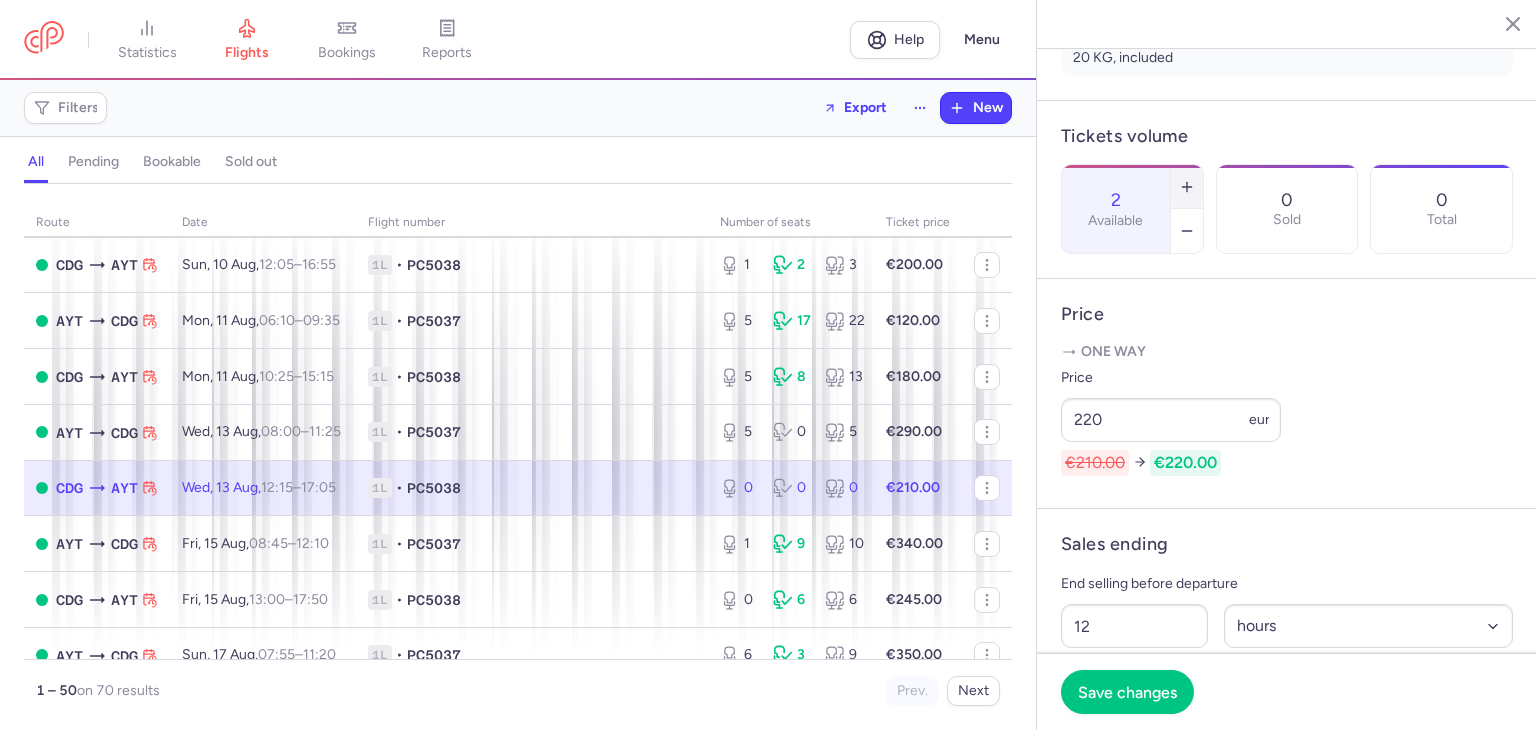click at bounding box center [1187, 187] 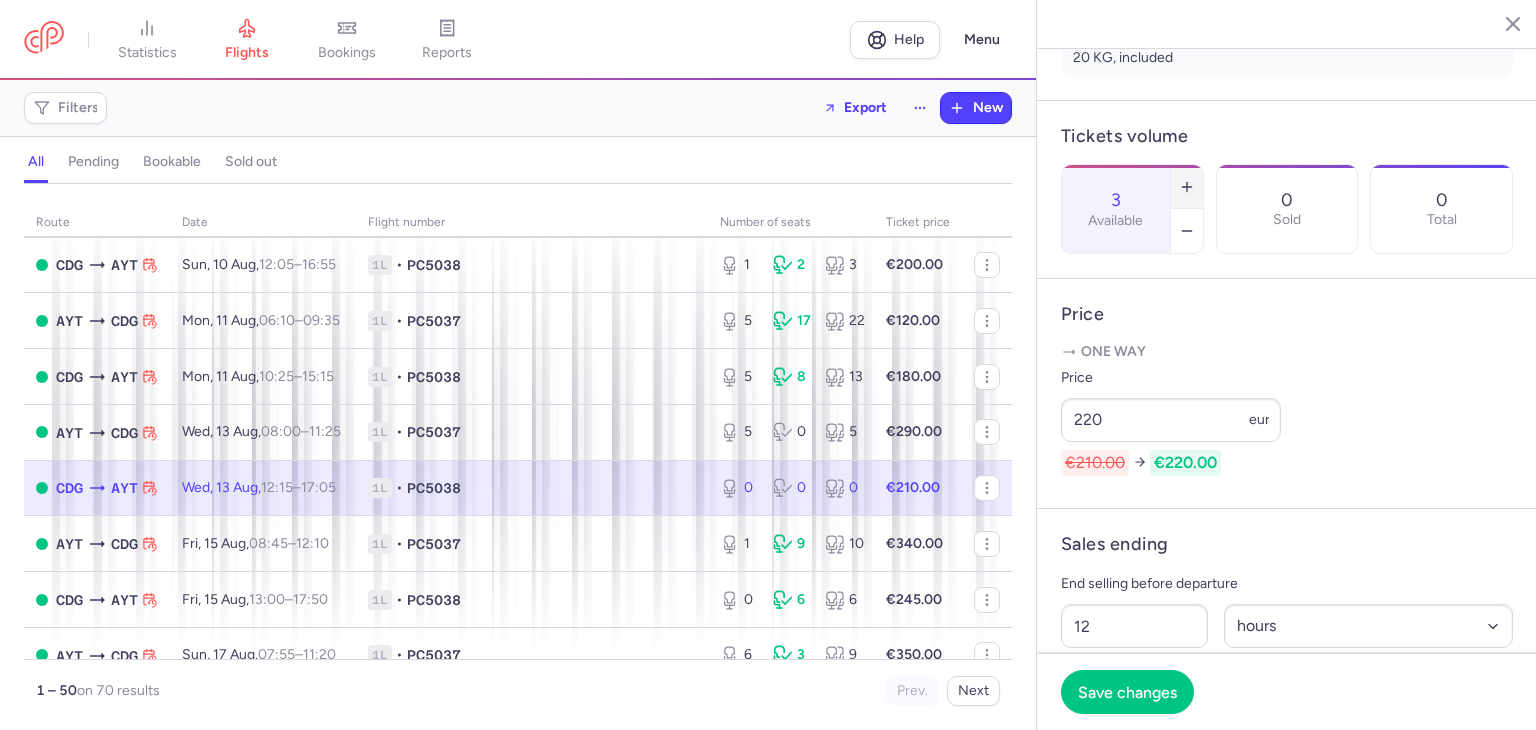 click at bounding box center (1187, 187) 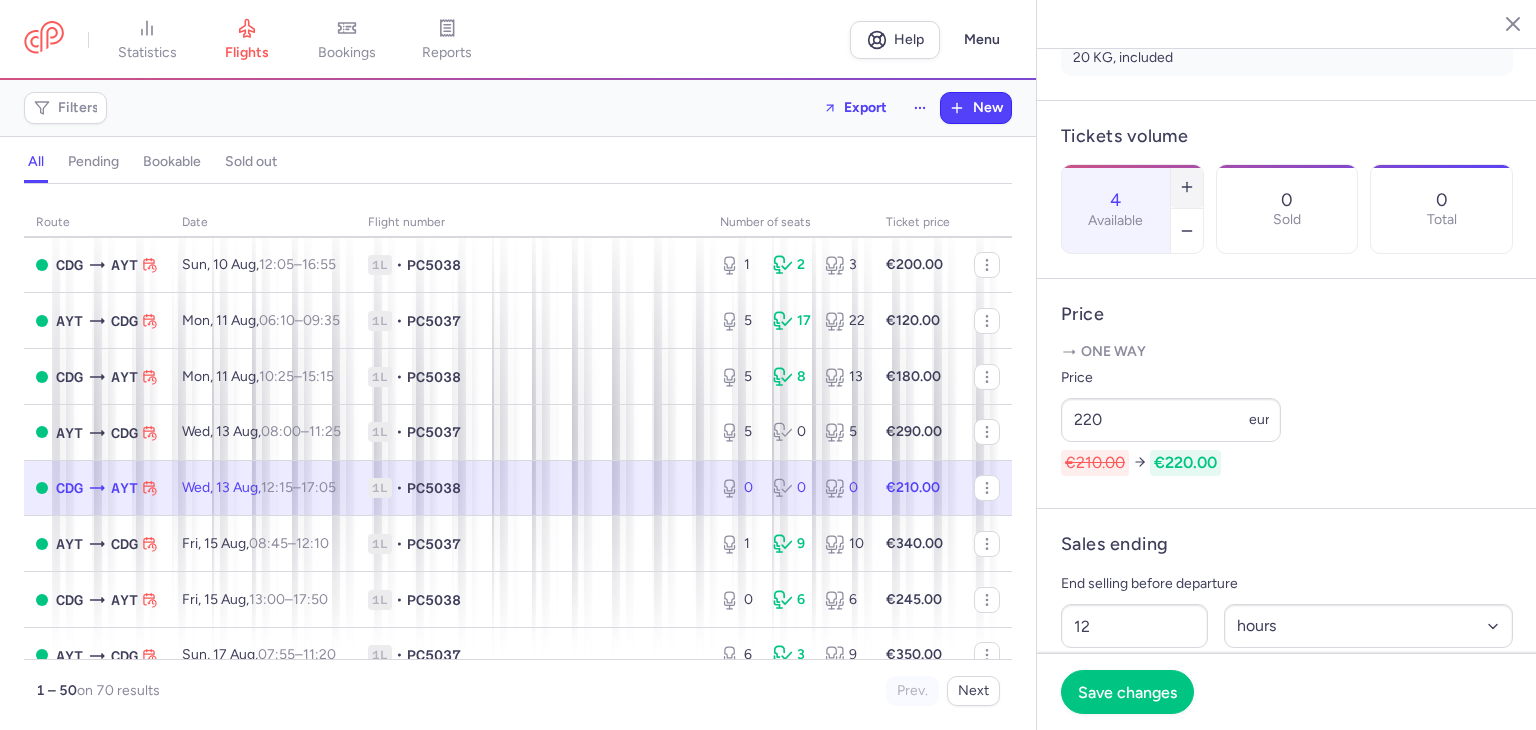 click 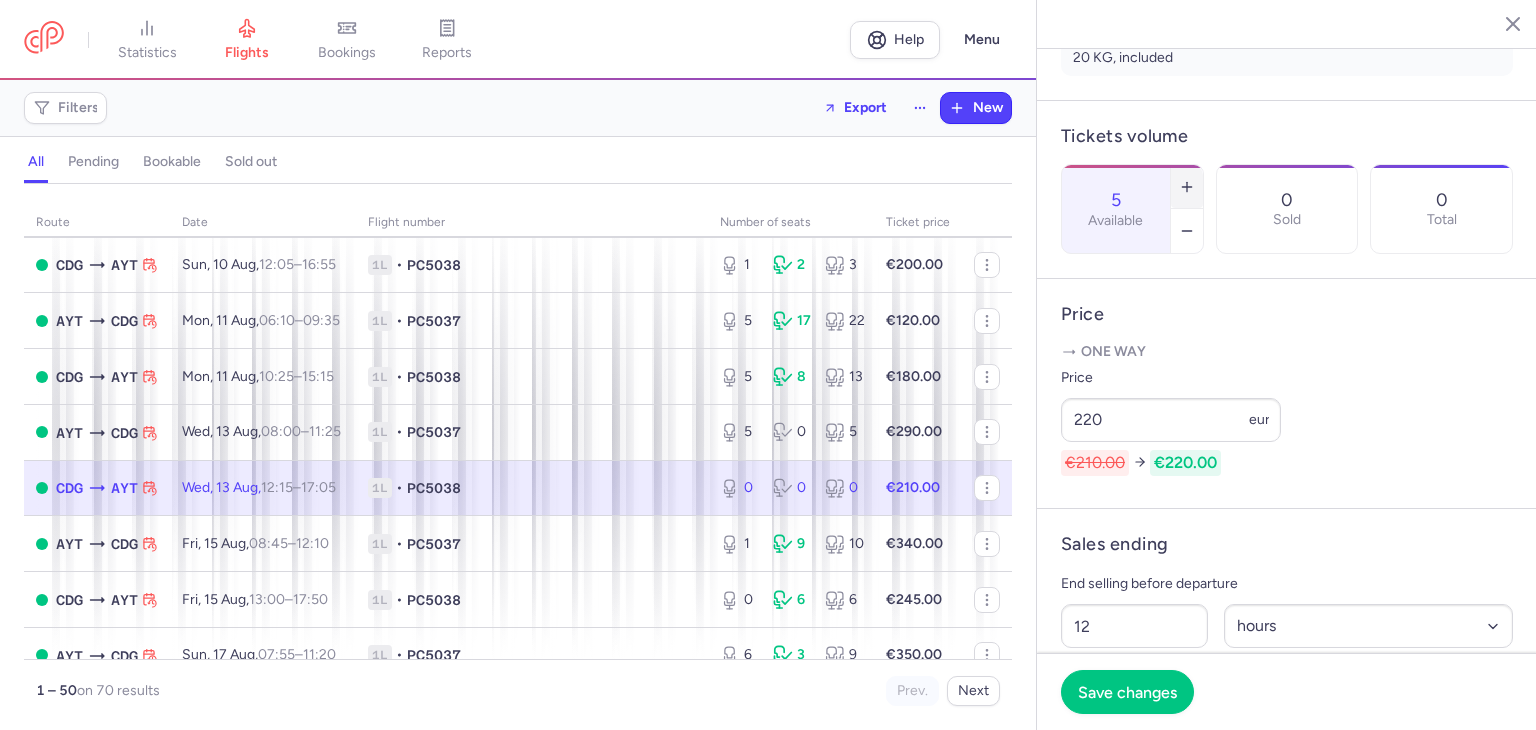 click 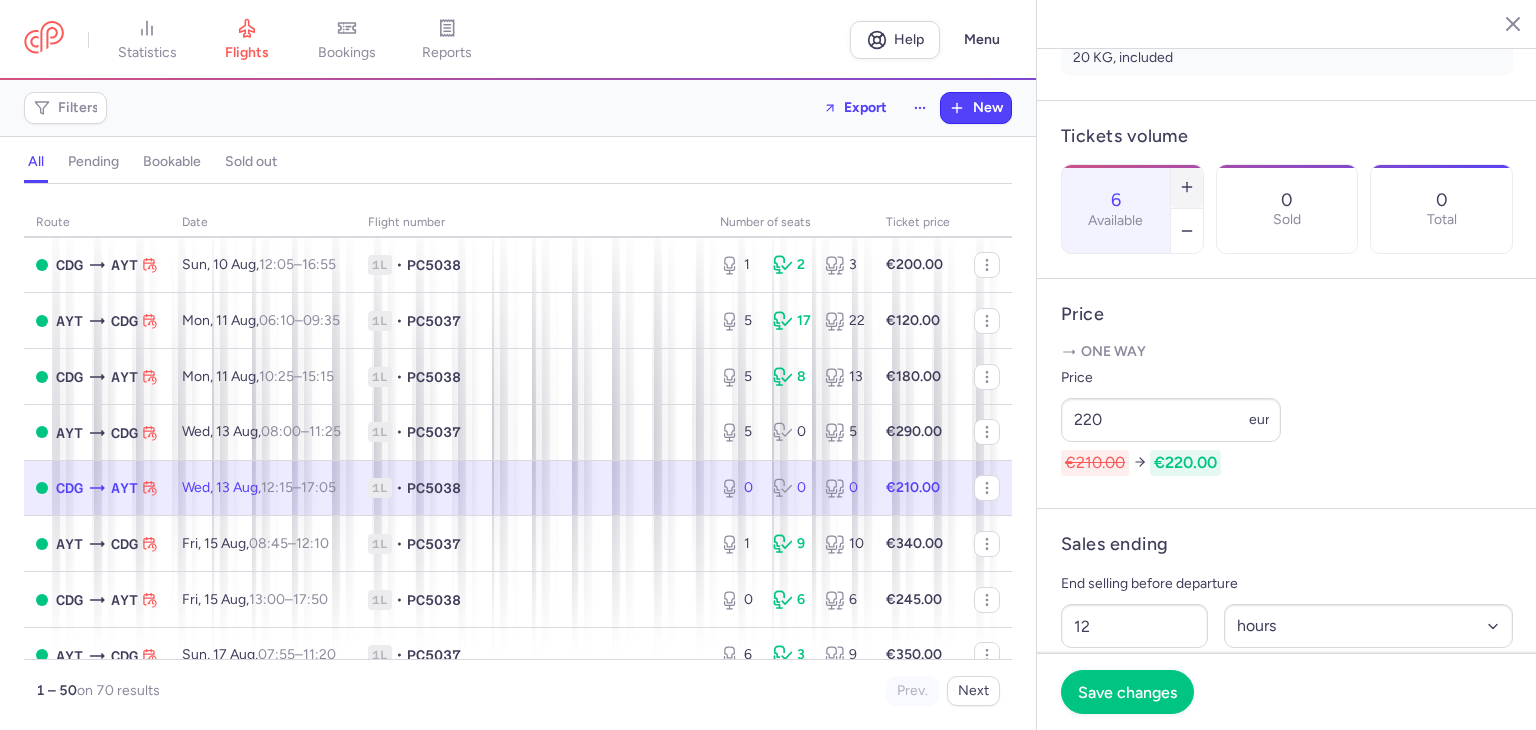click 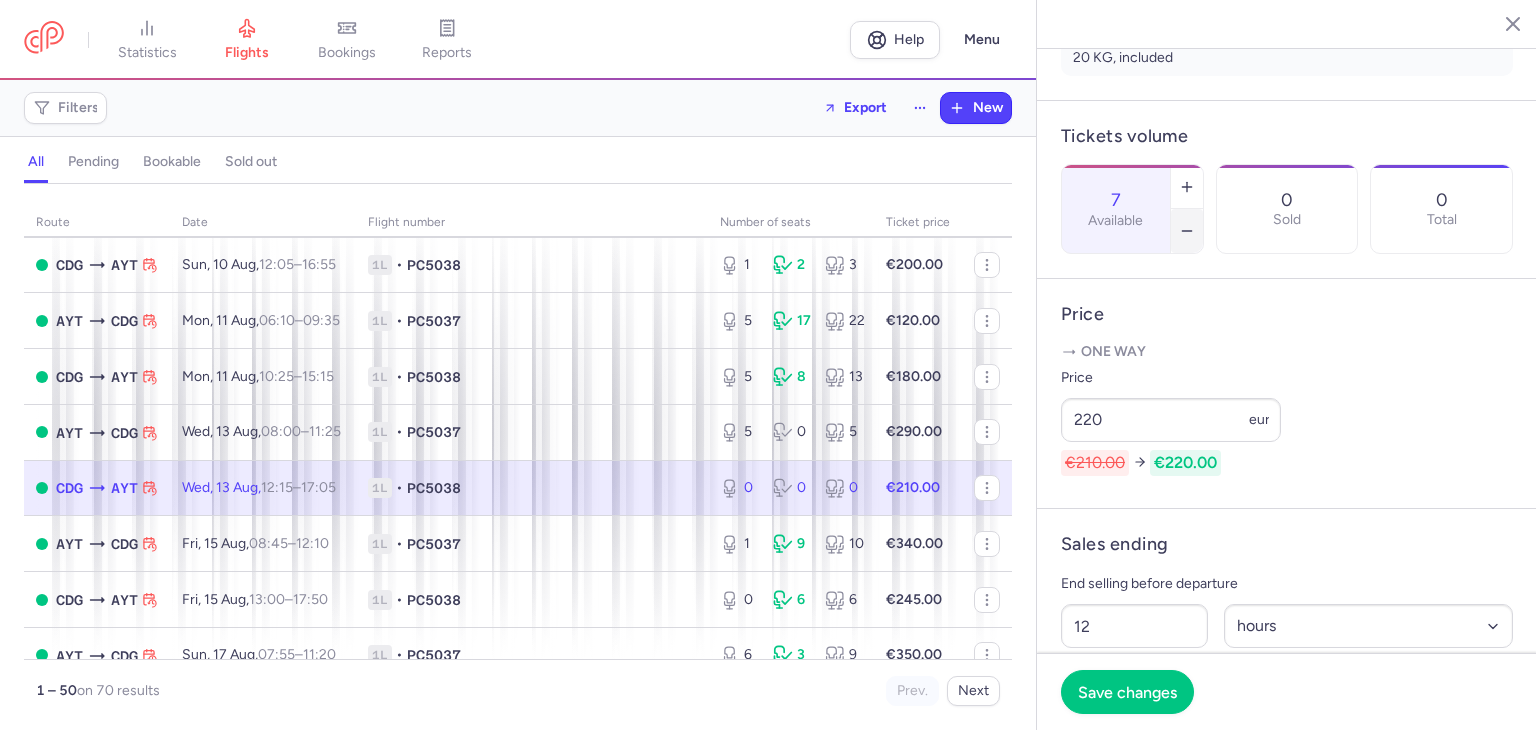 click at bounding box center [1187, 231] 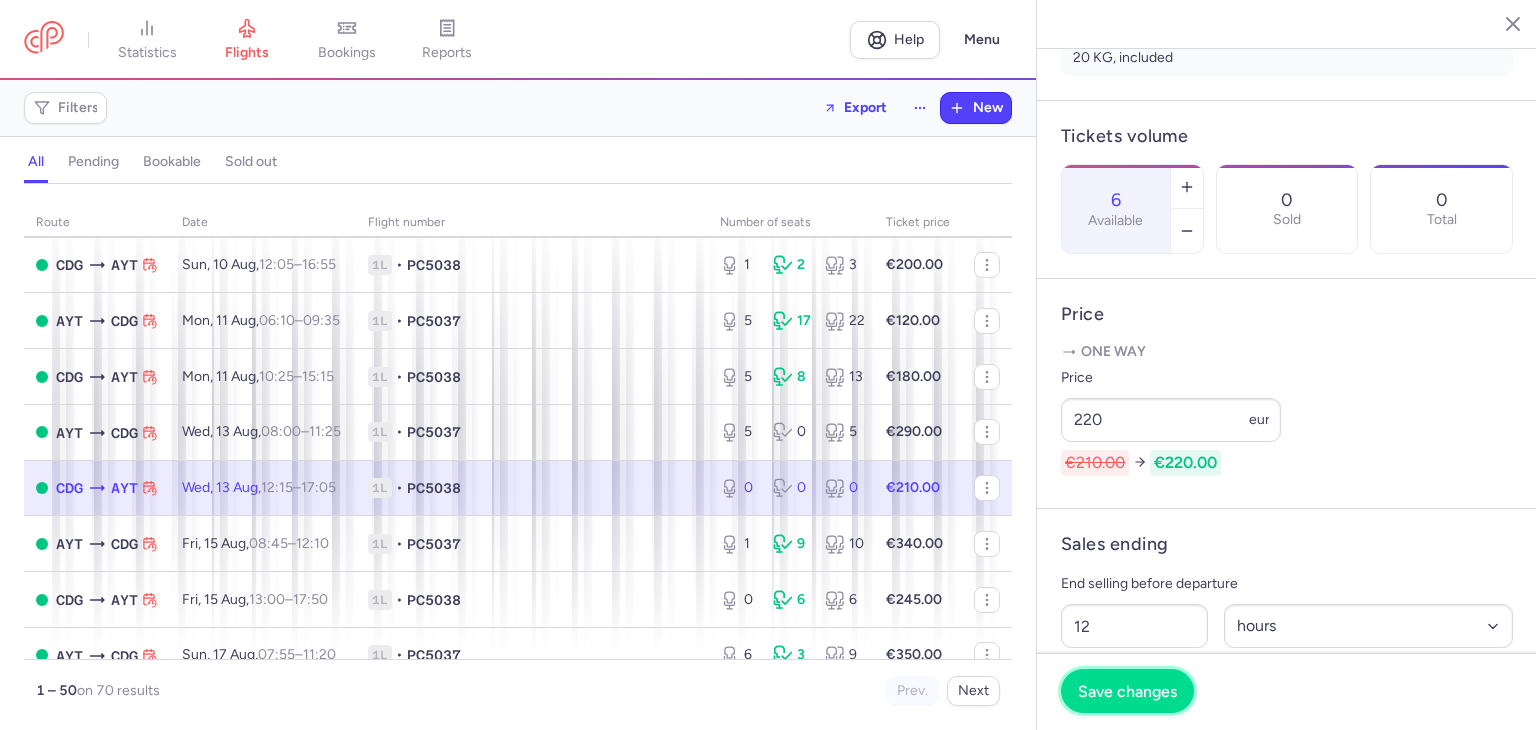 click on "Save changes" at bounding box center [1127, 691] 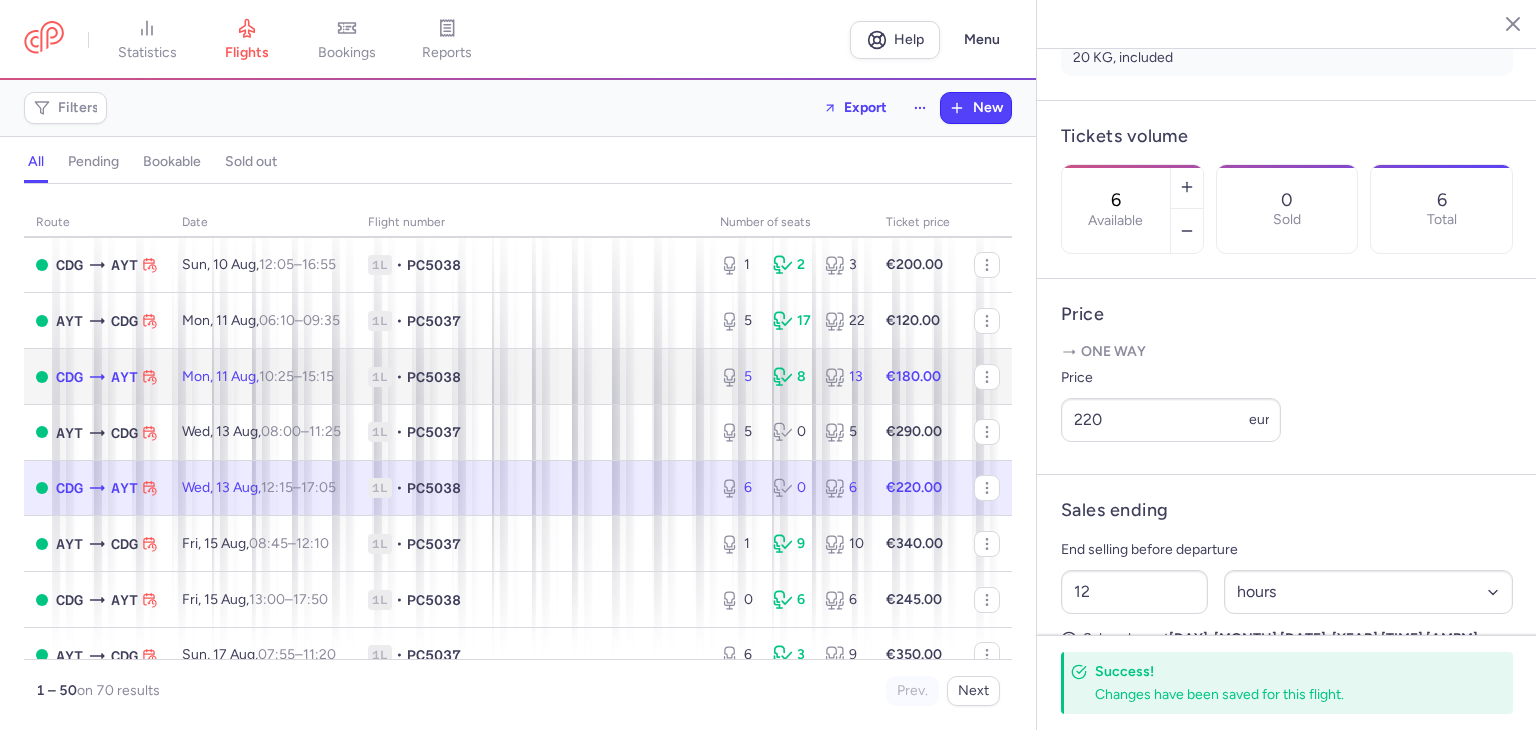 click on "1L • PC5038" at bounding box center (532, 377) 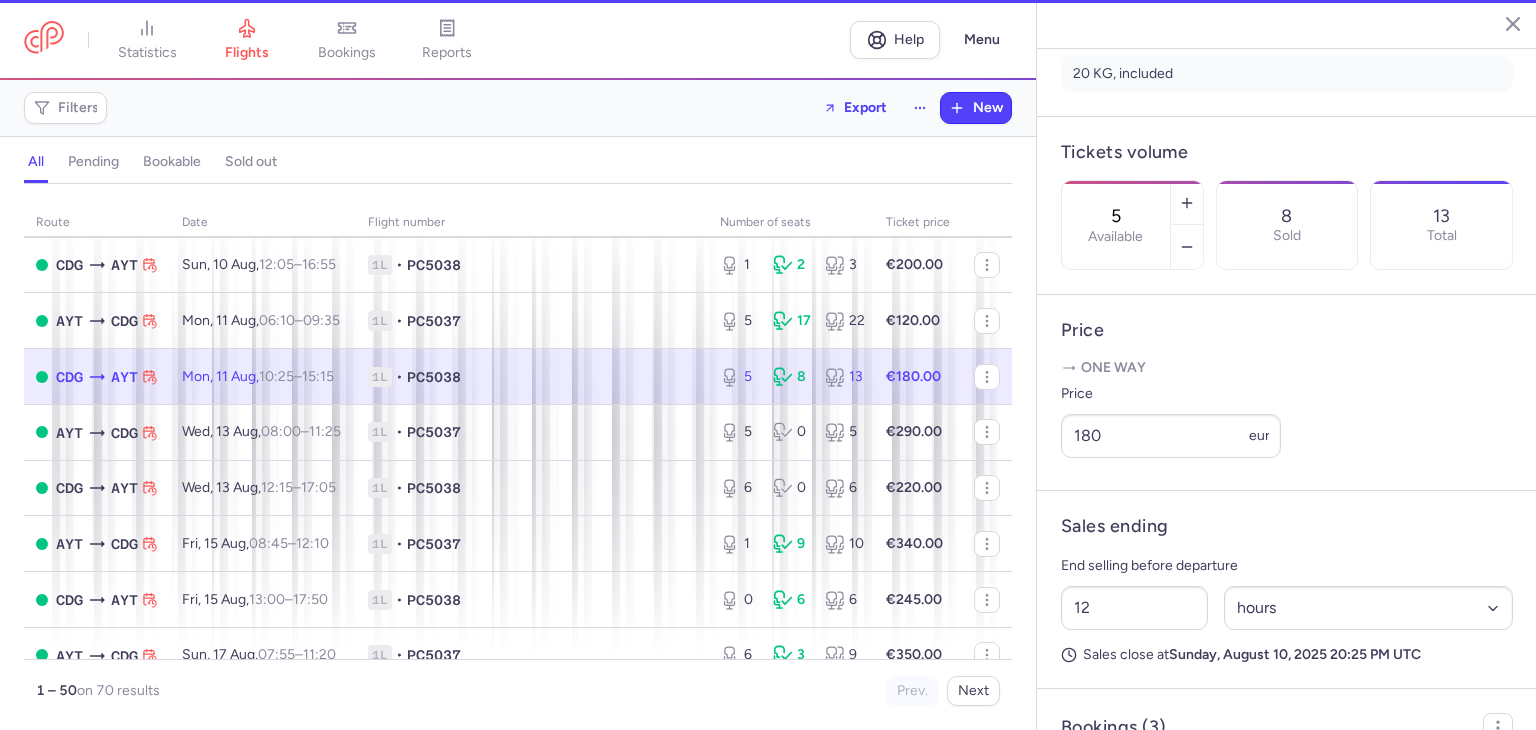 scroll, scrollTop: 533, scrollLeft: 0, axis: vertical 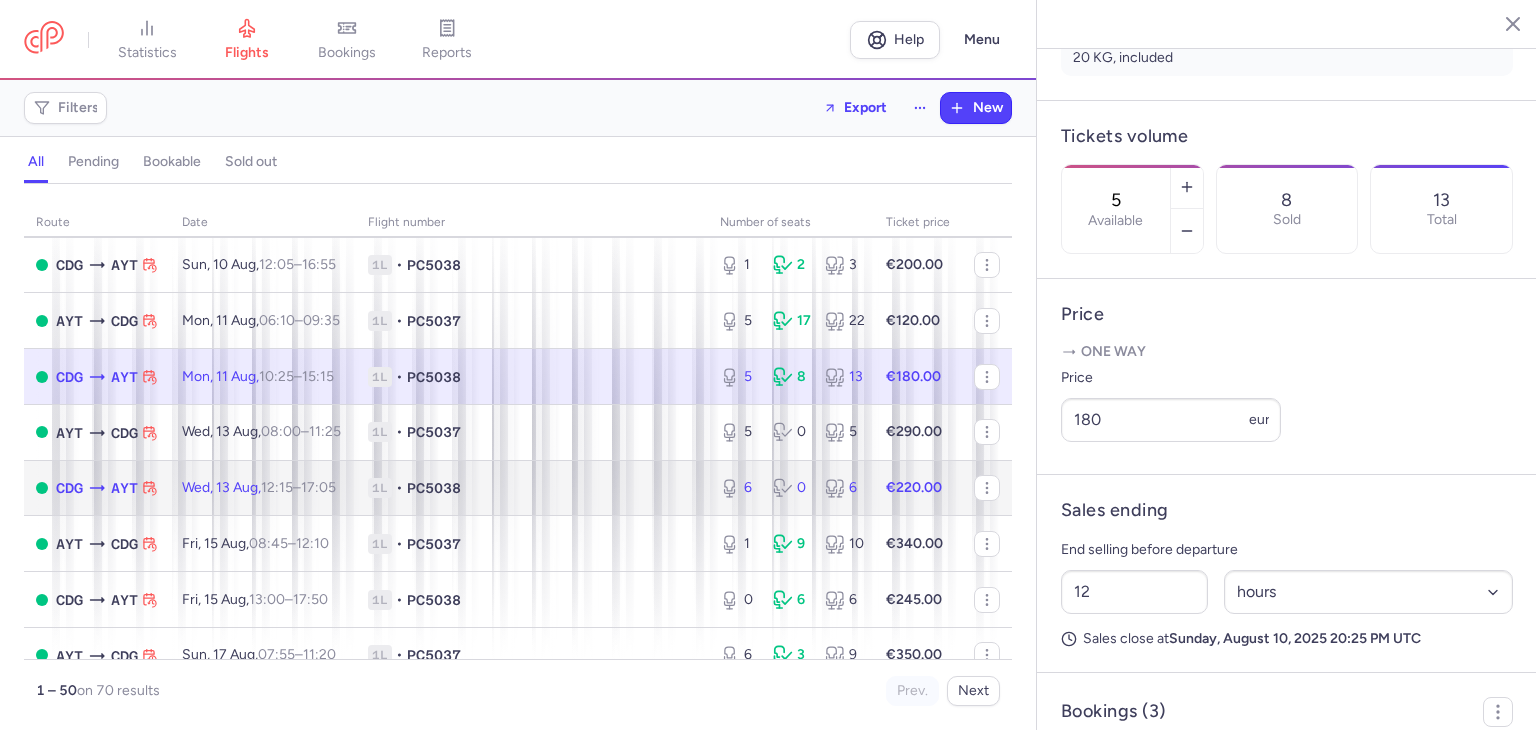 click on "1L • PC5038" at bounding box center (532, 488) 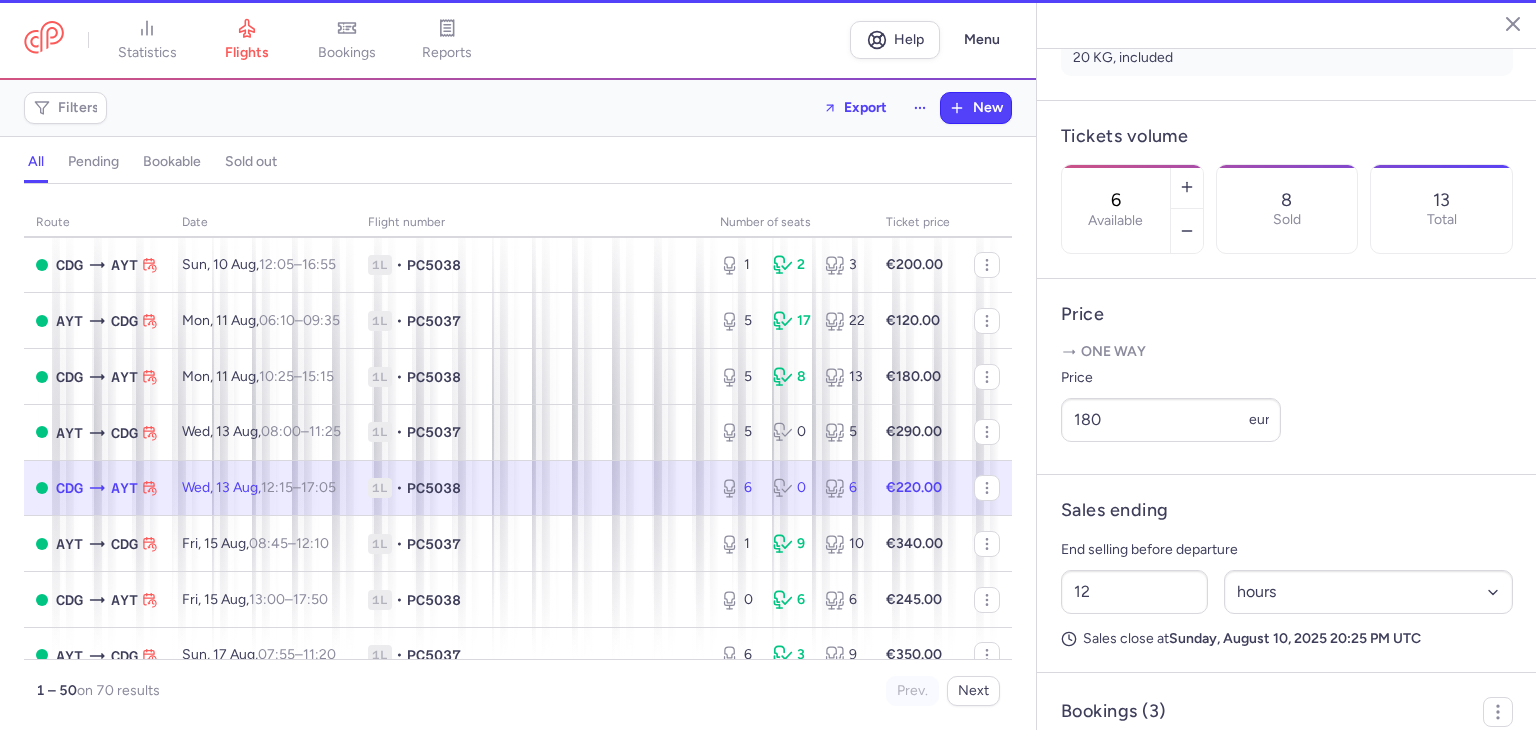 scroll, scrollTop: 517, scrollLeft: 0, axis: vertical 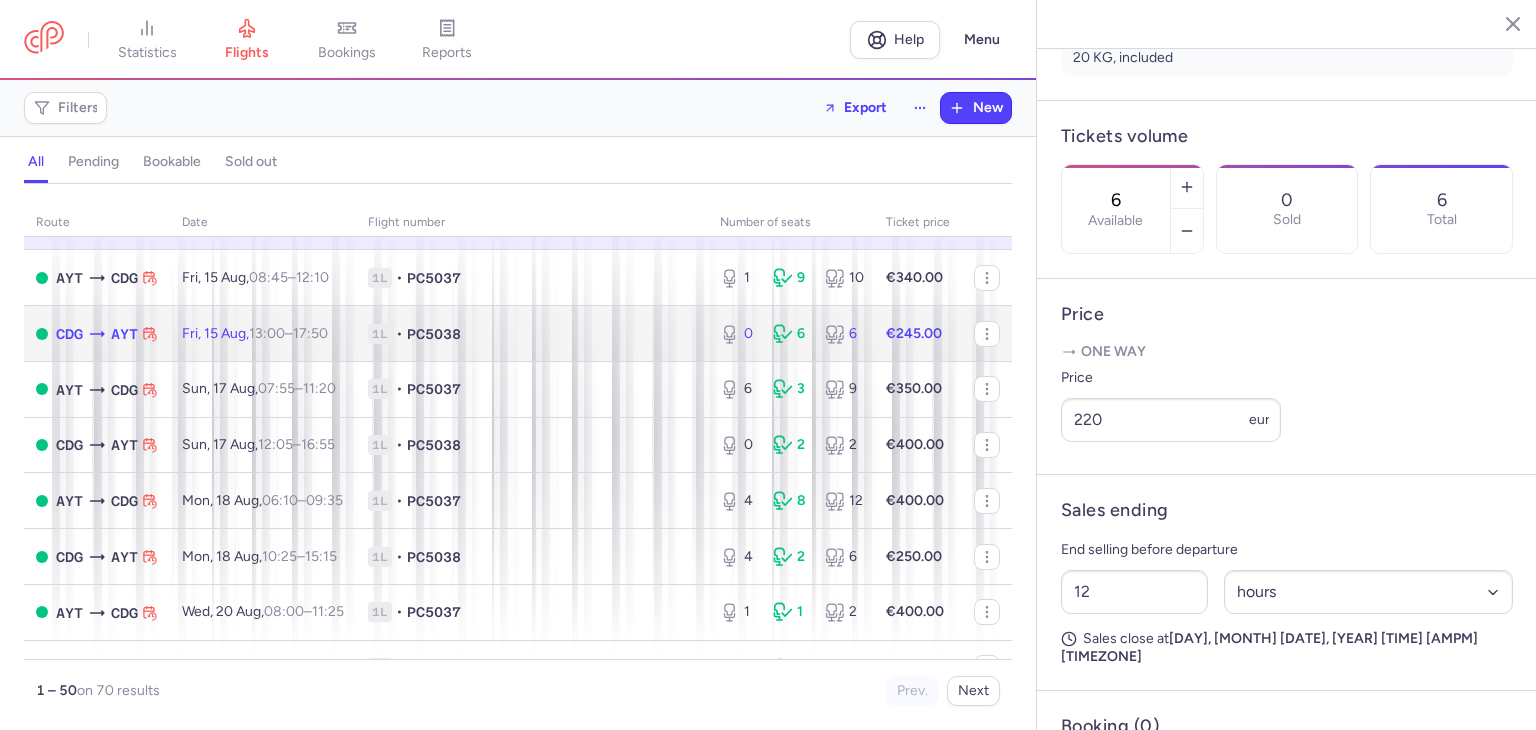 click on "1L • PC5038" at bounding box center (532, 334) 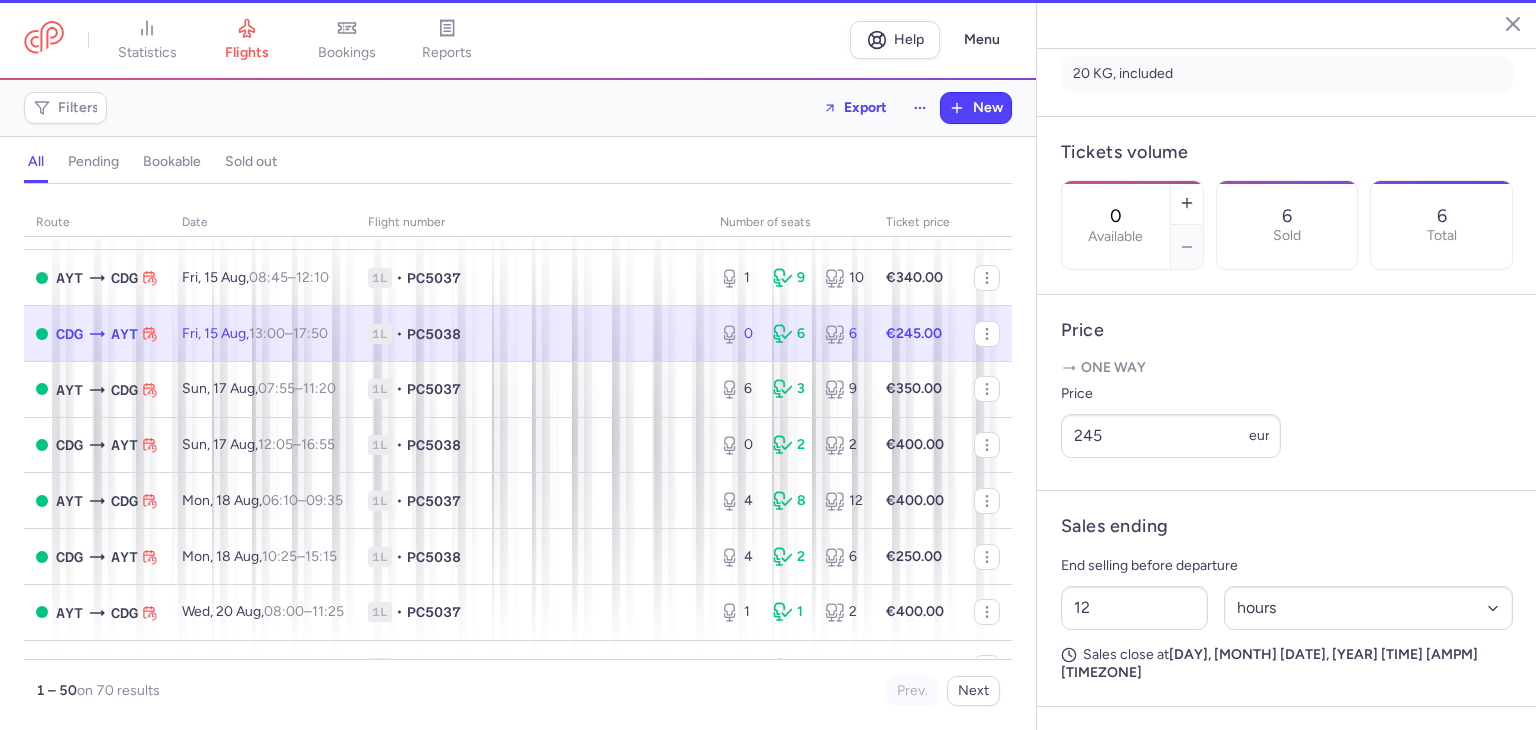 scroll, scrollTop: 533, scrollLeft: 0, axis: vertical 